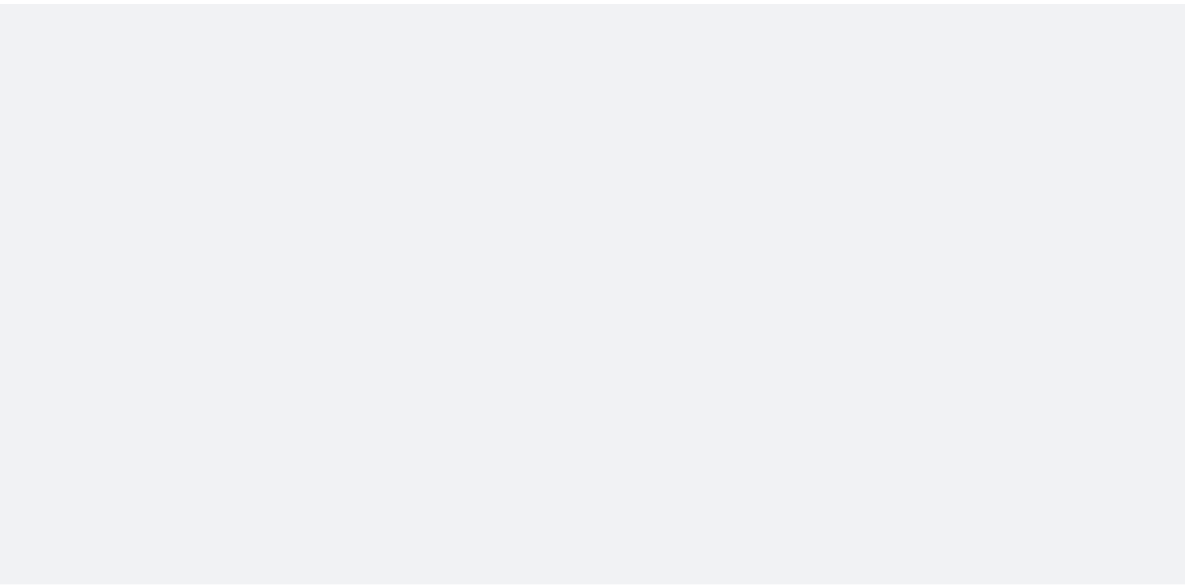 scroll, scrollTop: 0, scrollLeft: 0, axis: both 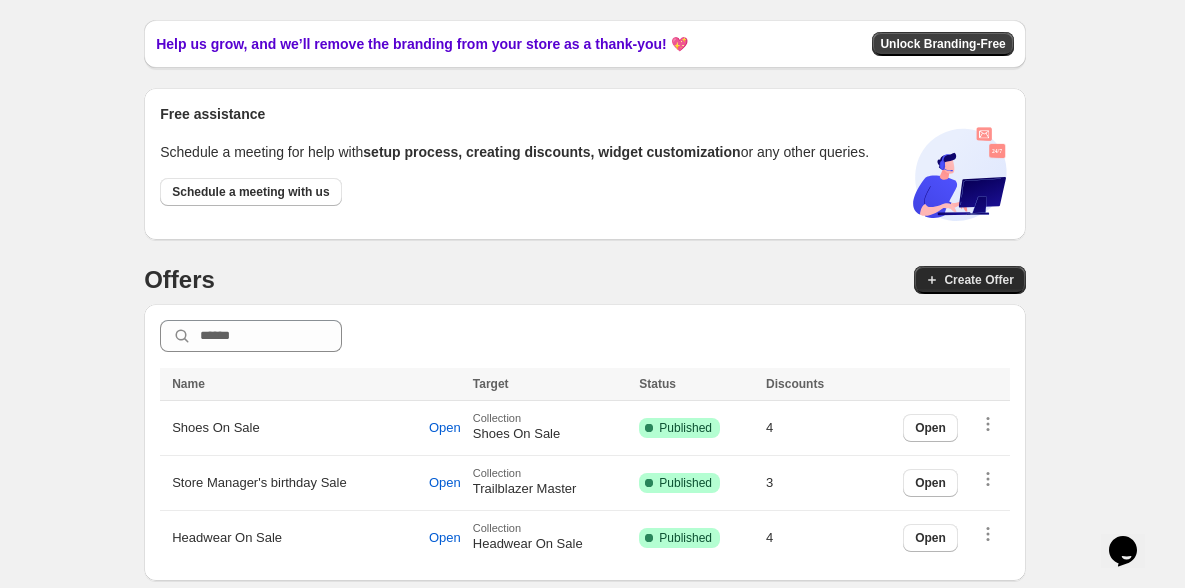 click on "Create Offer" at bounding box center [978, 280] 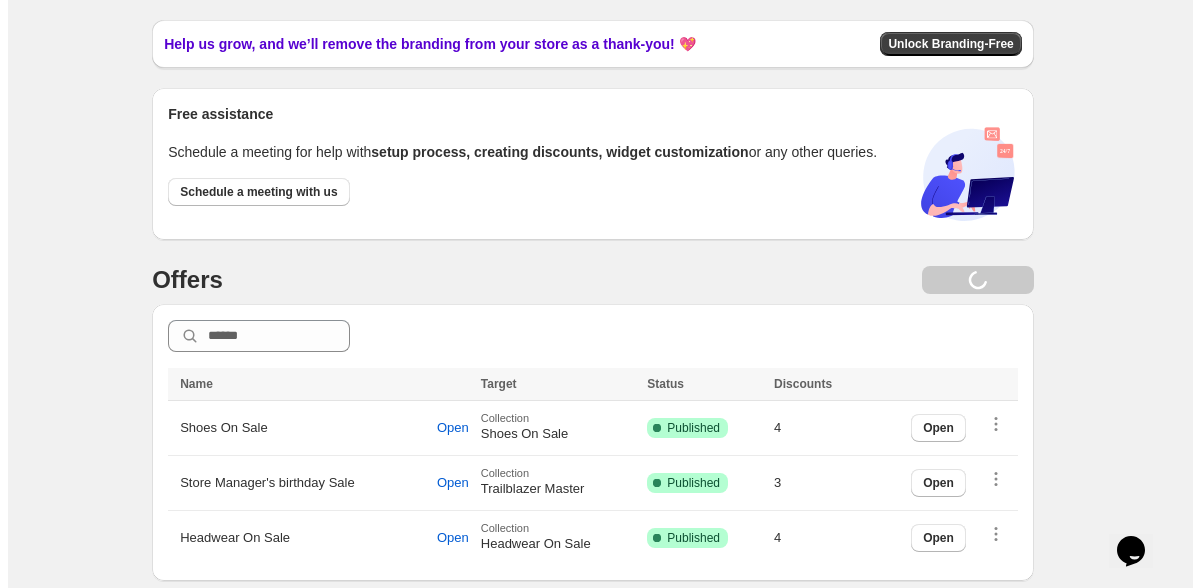 scroll, scrollTop: 0, scrollLeft: 0, axis: both 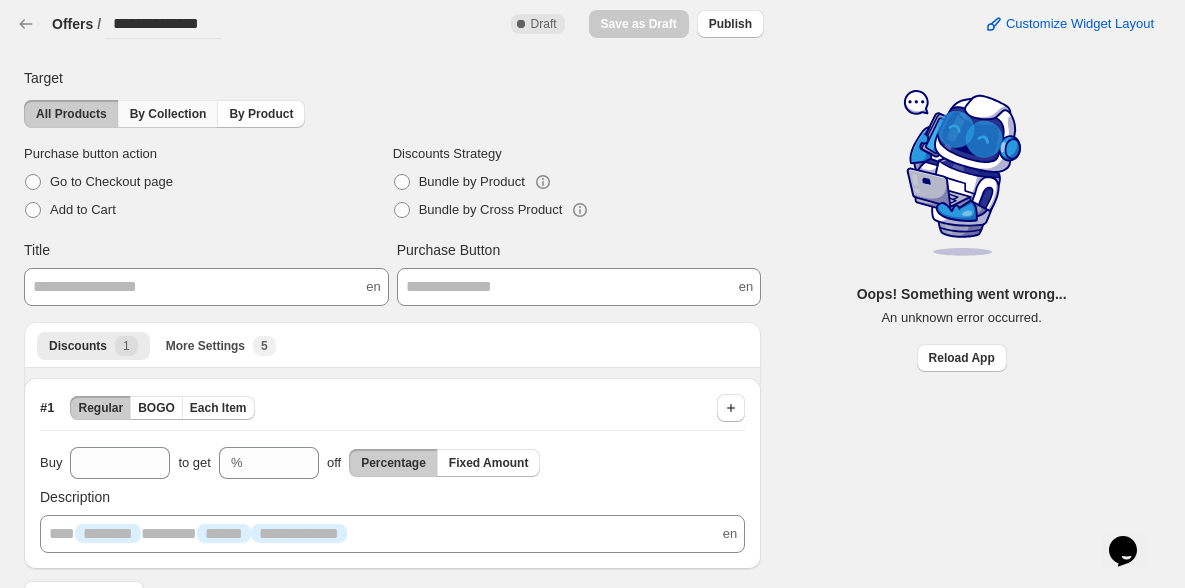click on "By Collection" at bounding box center (168, 114) 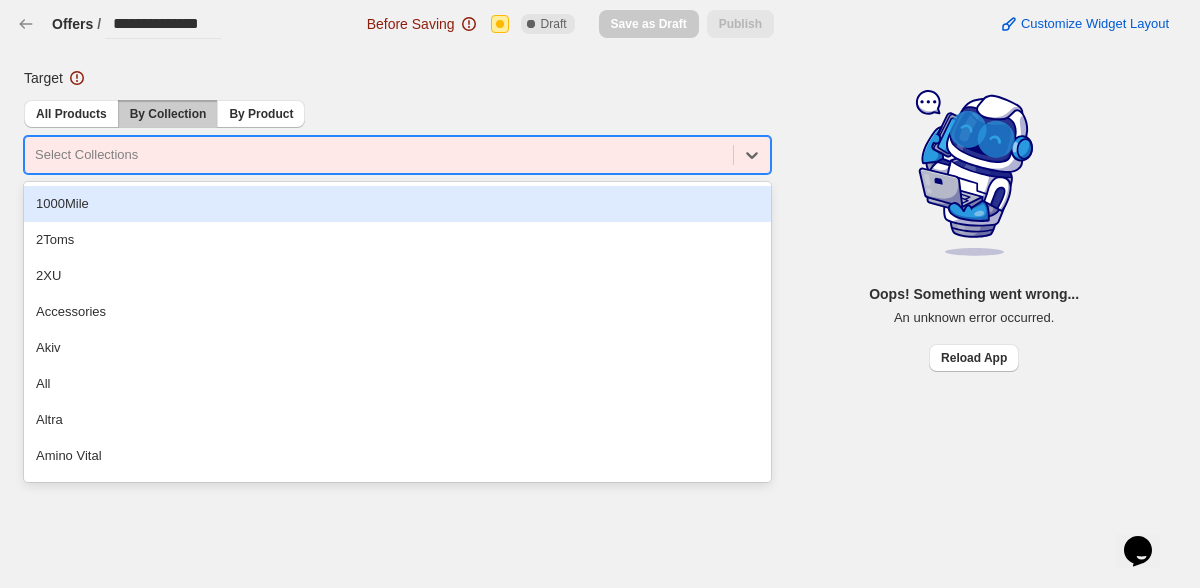 click at bounding box center (379, 155) 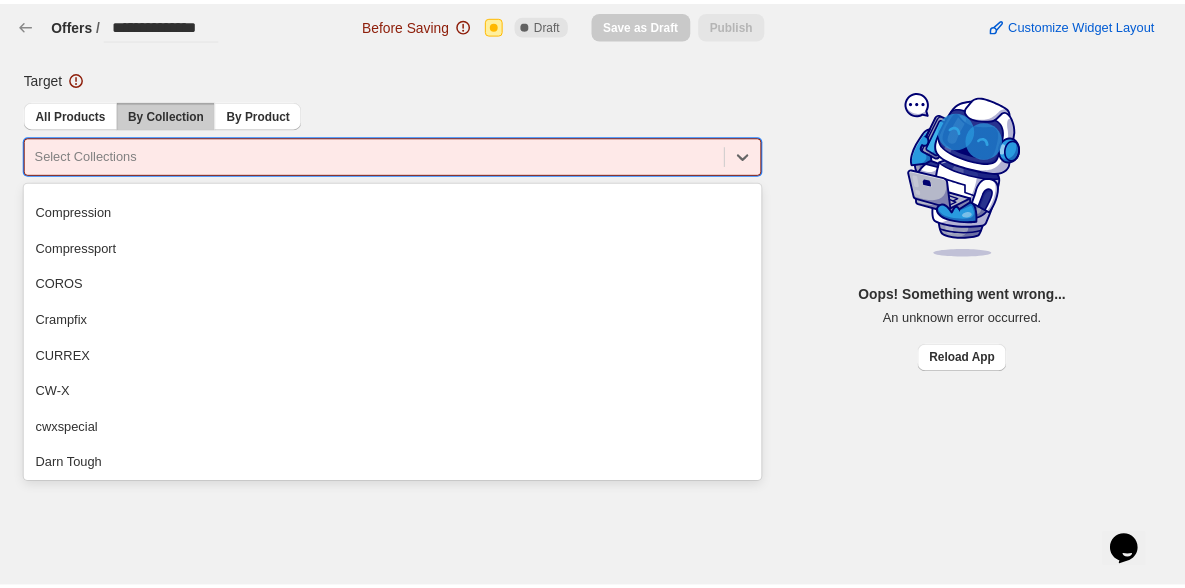 scroll, scrollTop: 0, scrollLeft: 0, axis: both 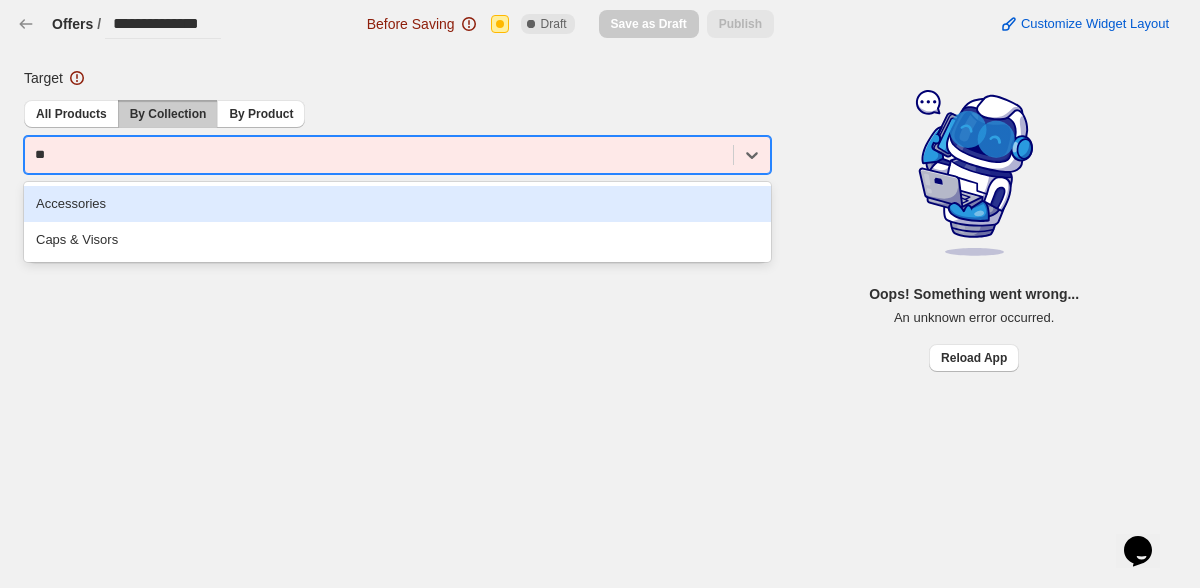 type on "*" 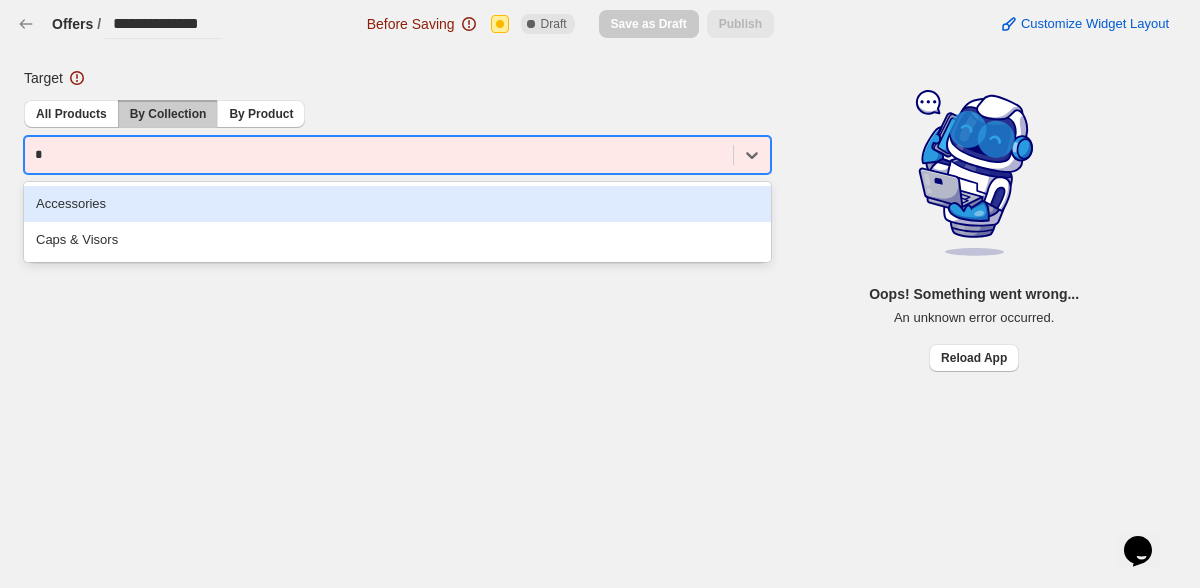 type 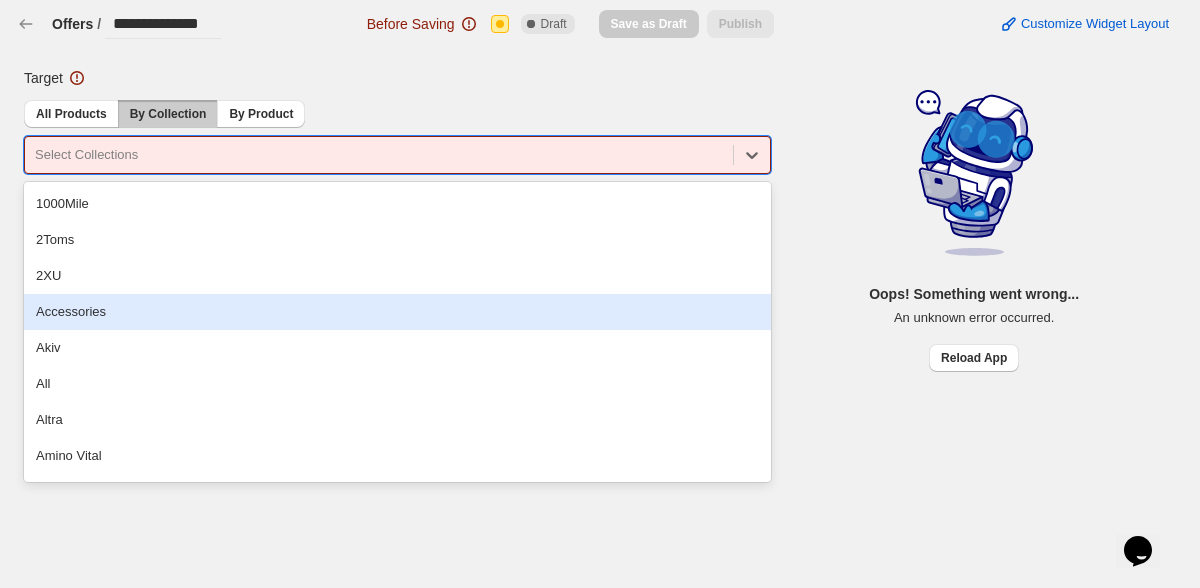 click on "Target All Products By Collection By Product option , deselected. option Accessories focused, 4 of 156. 156 results available. Use Up and Down to choose options, press Enter to select the currently focused option, press Escape to exit the menu, press Tab to select the option and exit the menu. Select Collections 1000Mile 2Toms 2XU Accessories Akiv All Altra Amino Vital Apparel ARTY:ACTIVE Backpacks Bags and Packs Beet It Sport Beltpacks Black Diamond Brooks BUFF Buy 1 Get 1 BV Sport Camping Gear Camping Lamps CAN RUN Collection Caps & Visors cep Ciele Compression Compressport COROS Crampfix CURREX CW-X cwxspecial Darn Tough Day Pack Deplacer Down Jackets Dry Bags DYNAFIT Earphone Electronic Gear Energy Drinks&Gels Feetures Fizan Footwear Garmin Gipron Gloves GPX file Gurney Goo Halo Hammer Happy Father's Day Headlamps Headwear Headwear On Sale Helinox Hiking Bag Hiking Gear Hiking Shoes HOKA Hot Hot Summer Hydration Systems IMURAYA INCYLENCE Instinct IZIPIZI Jackets Jolly Sport JR GEAR Julbo Kiu Ledlenser On" at bounding box center (584, 212) 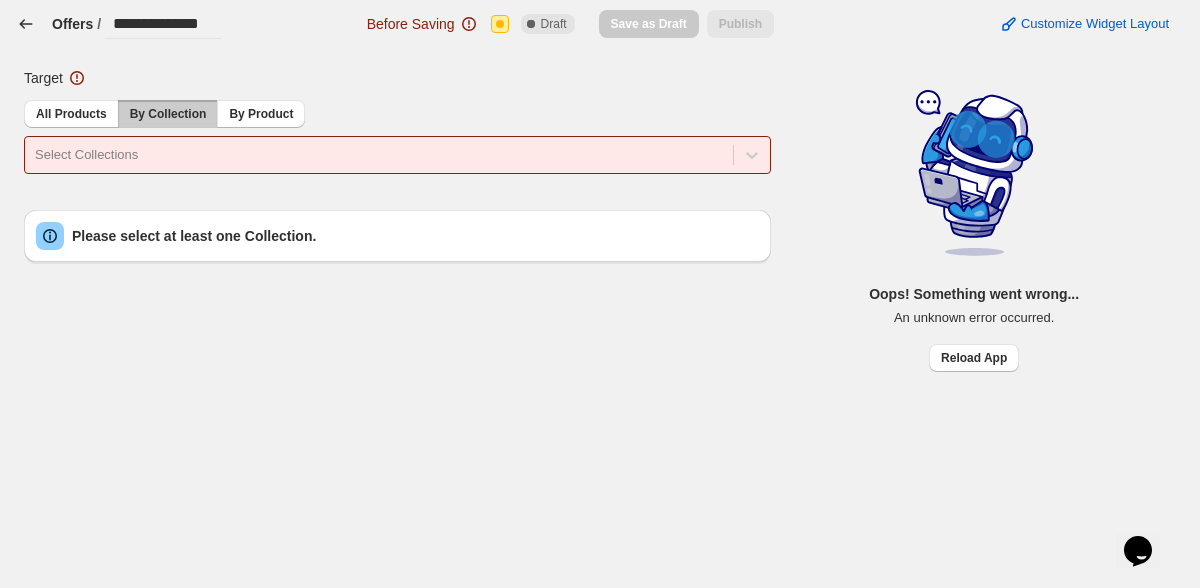 click 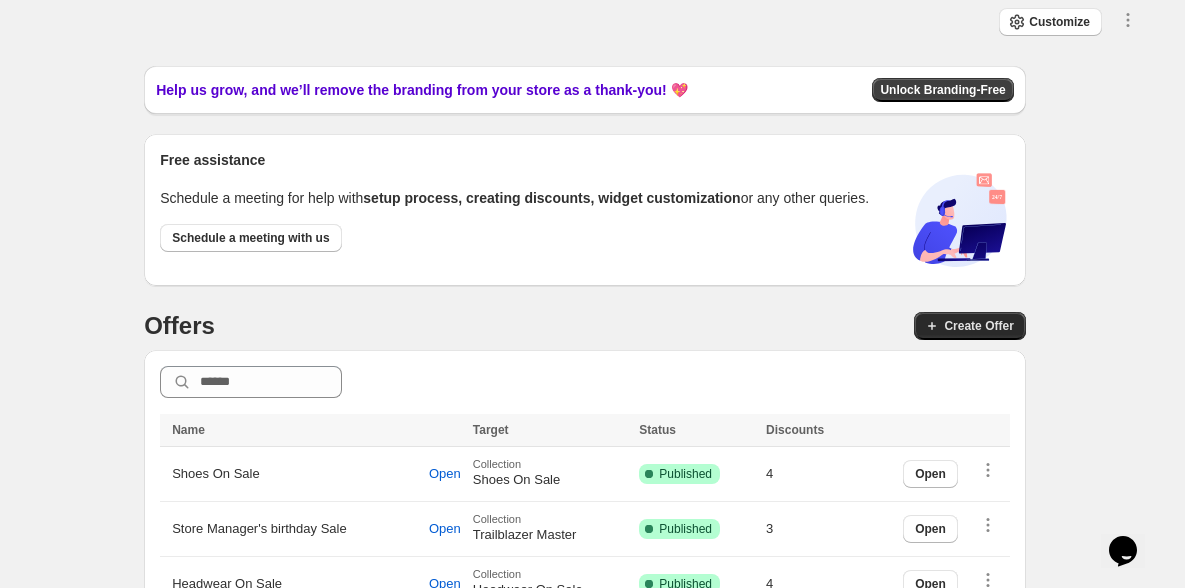 click on "Create Offer" at bounding box center (969, 326) 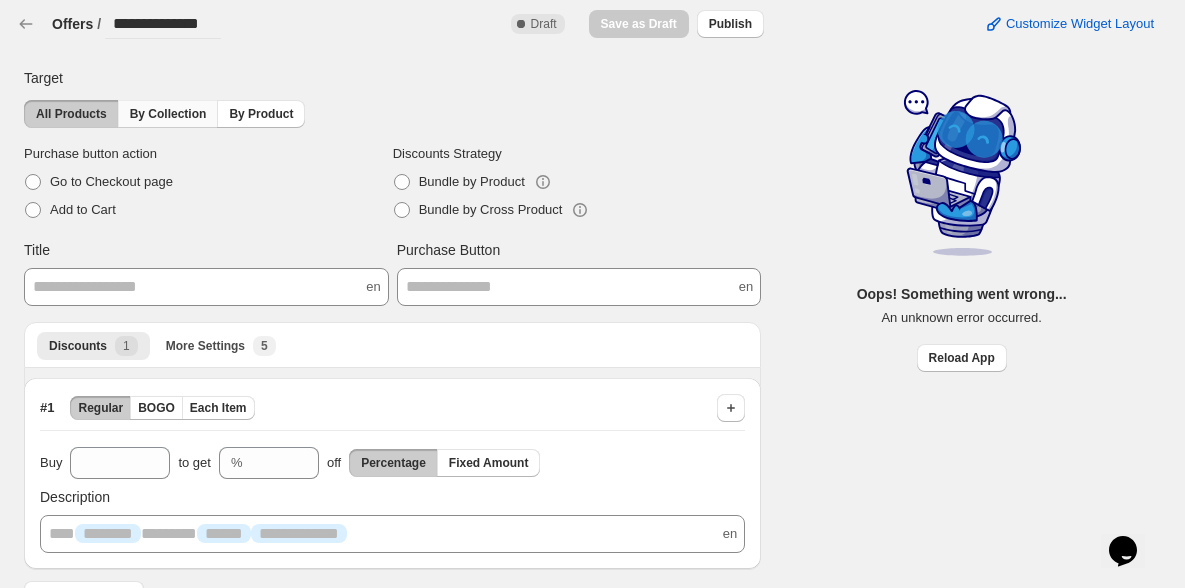 click on "By Collection" at bounding box center (168, 114) 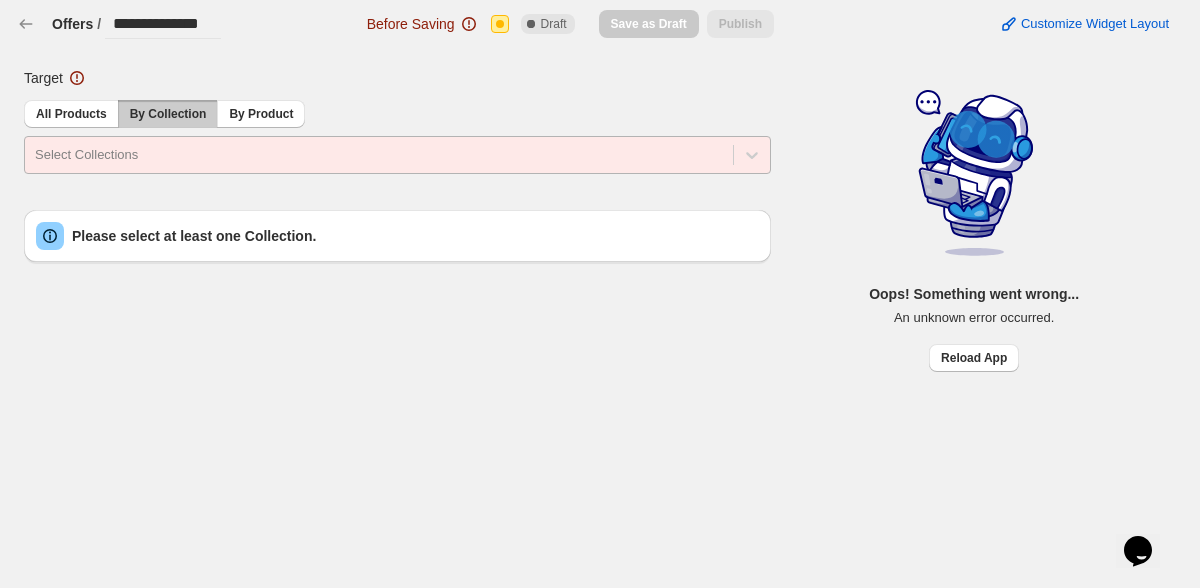 click at bounding box center (379, 155) 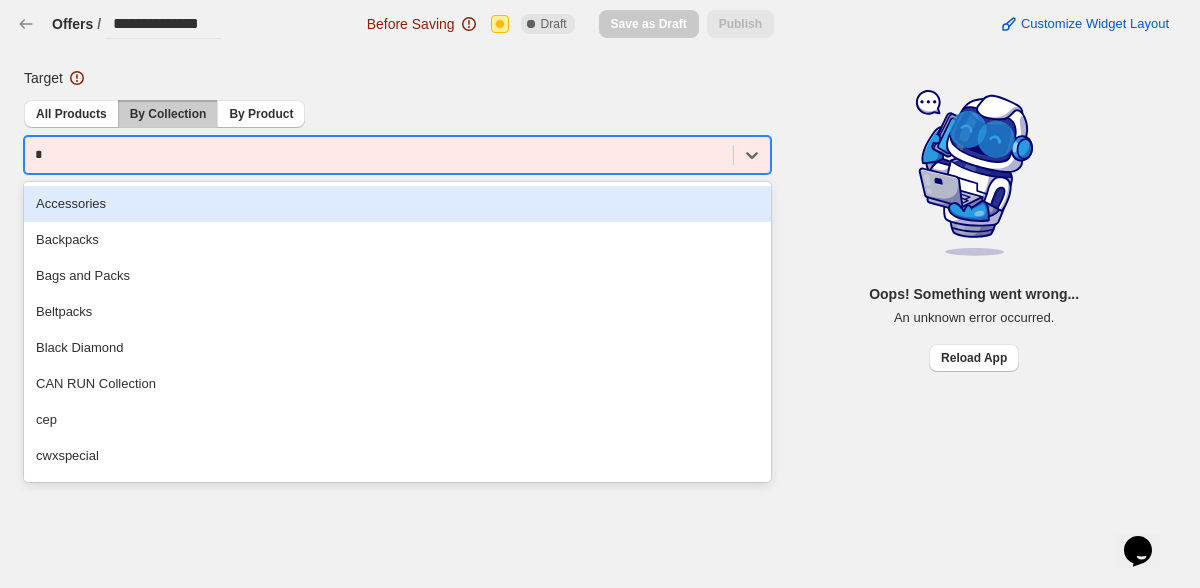 type on "**" 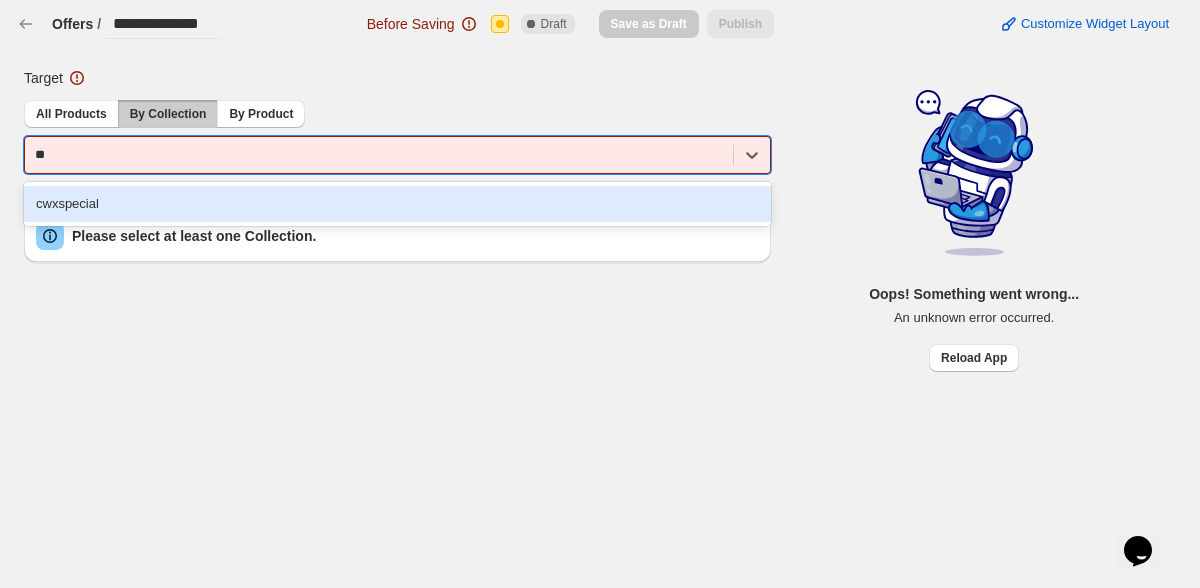 click on "cwxspecial" at bounding box center [397, 204] 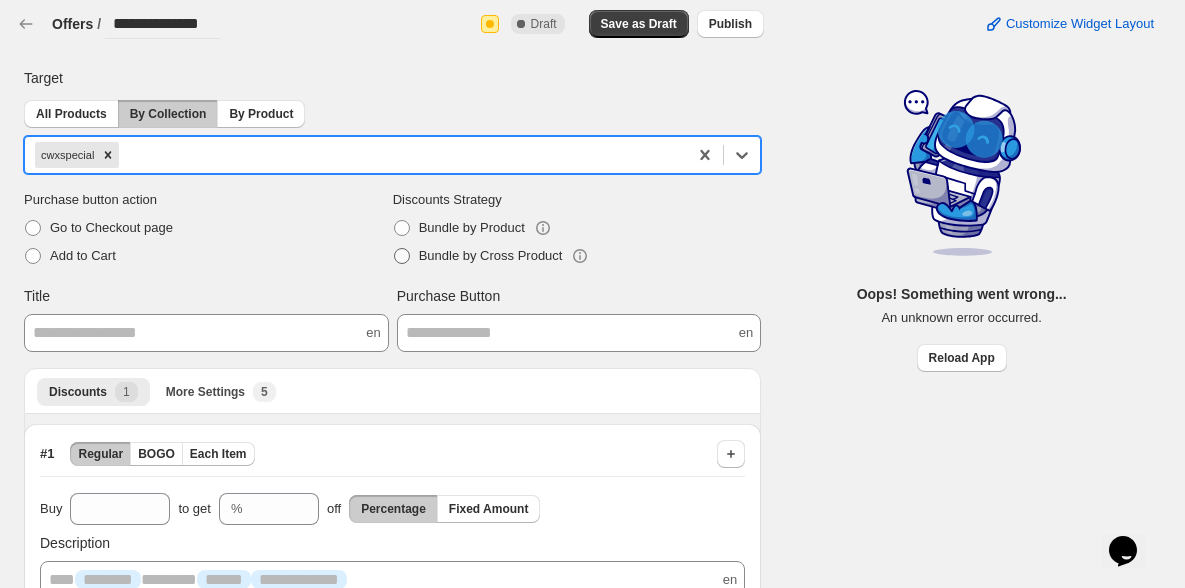 click on "Bundle by Cross Product" at bounding box center [491, 255] 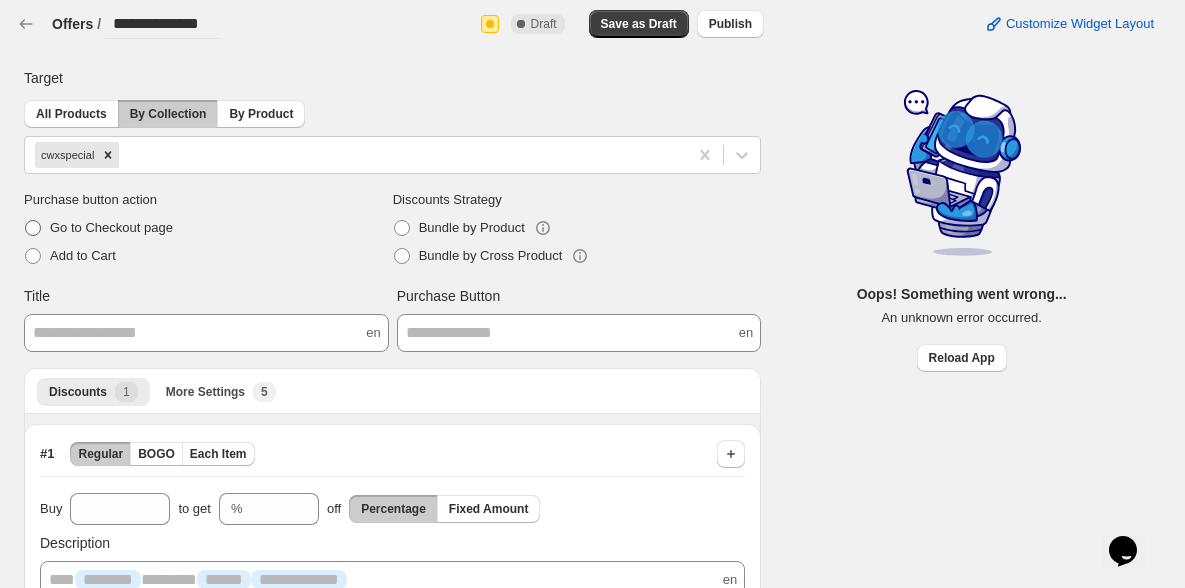 scroll, scrollTop: 35, scrollLeft: 0, axis: vertical 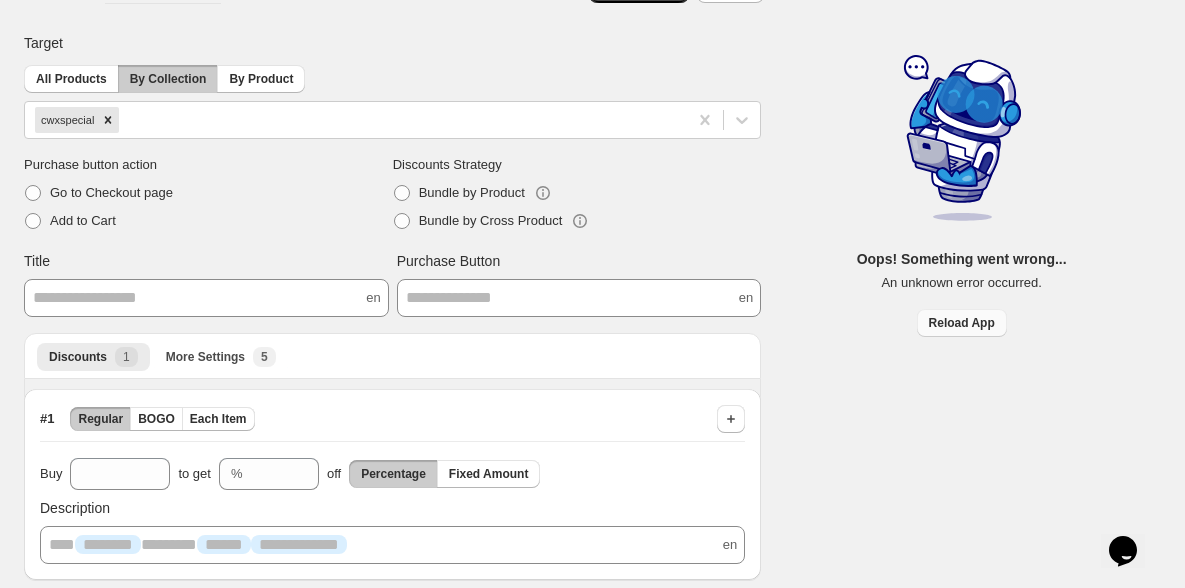 click on "Reload App" at bounding box center (962, 323) 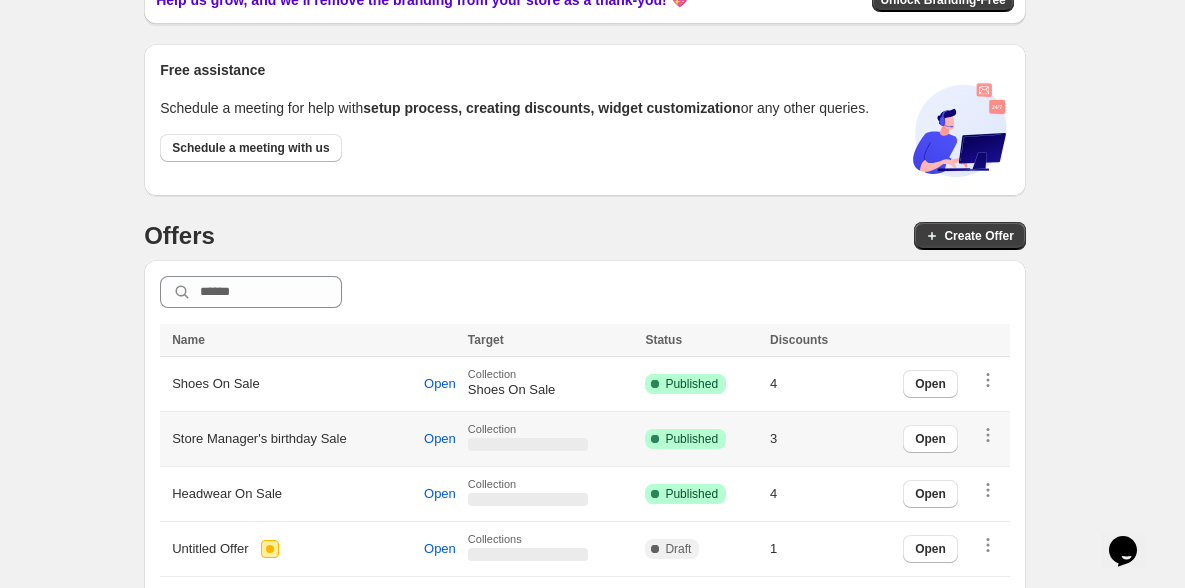 scroll, scrollTop: 156, scrollLeft: 0, axis: vertical 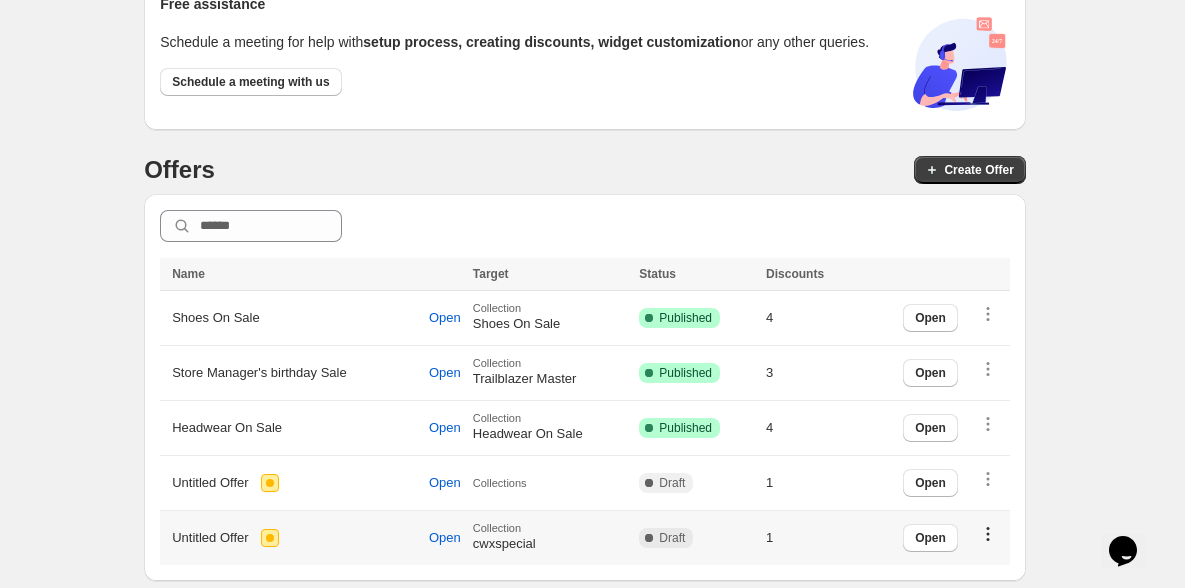 click 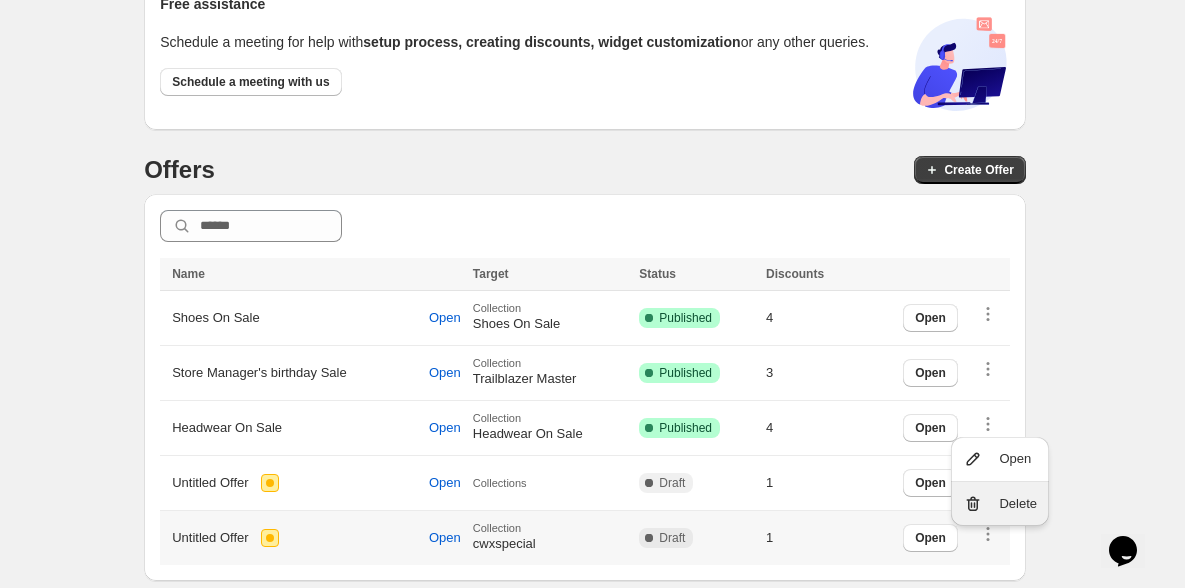 click on "Delete" at bounding box center [1018, 504] 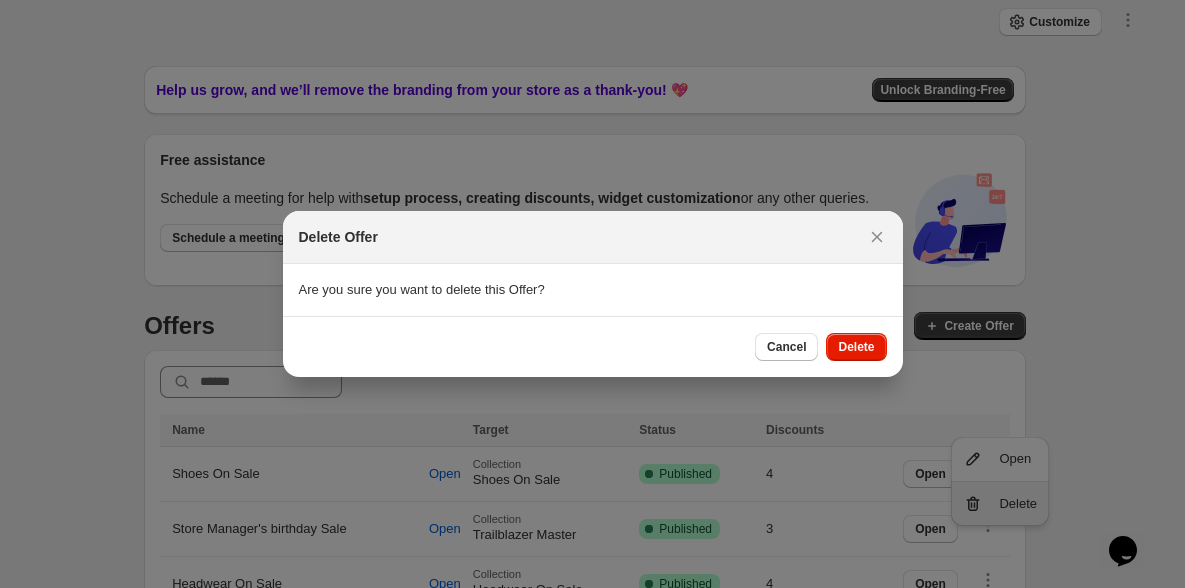 scroll, scrollTop: 0, scrollLeft: 0, axis: both 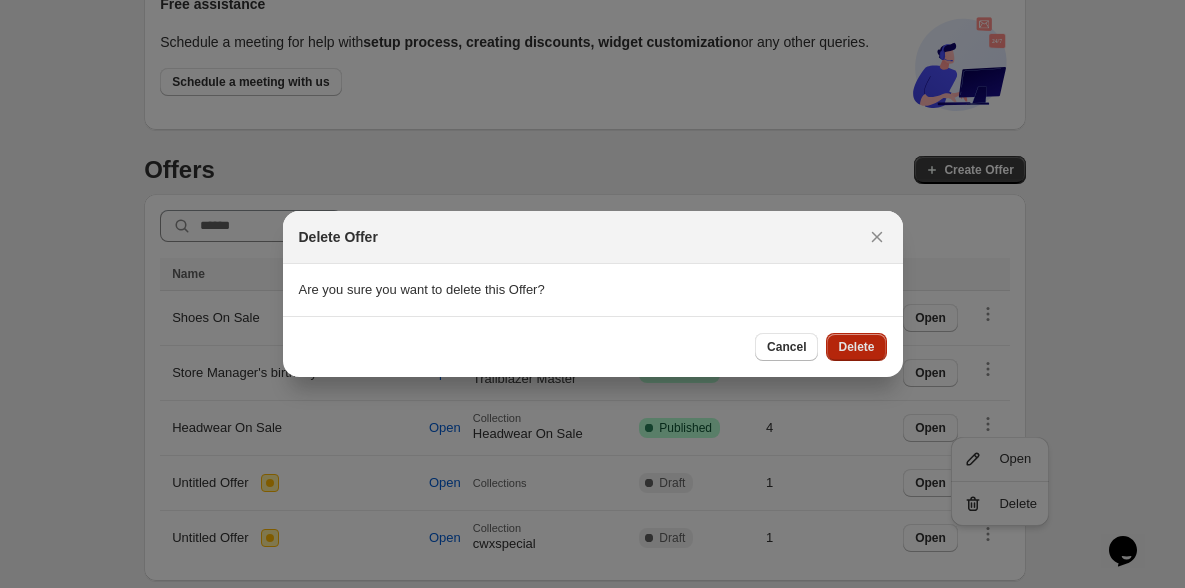click on "Delete" at bounding box center [856, 347] 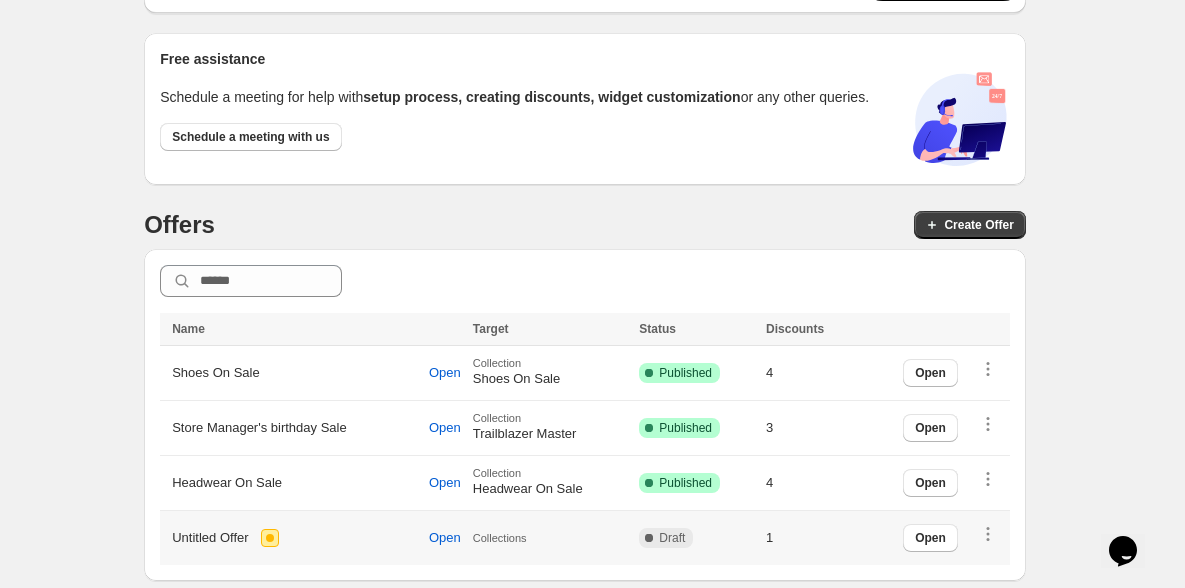 click on "Untitled Offer" at bounding box center (210, 538) 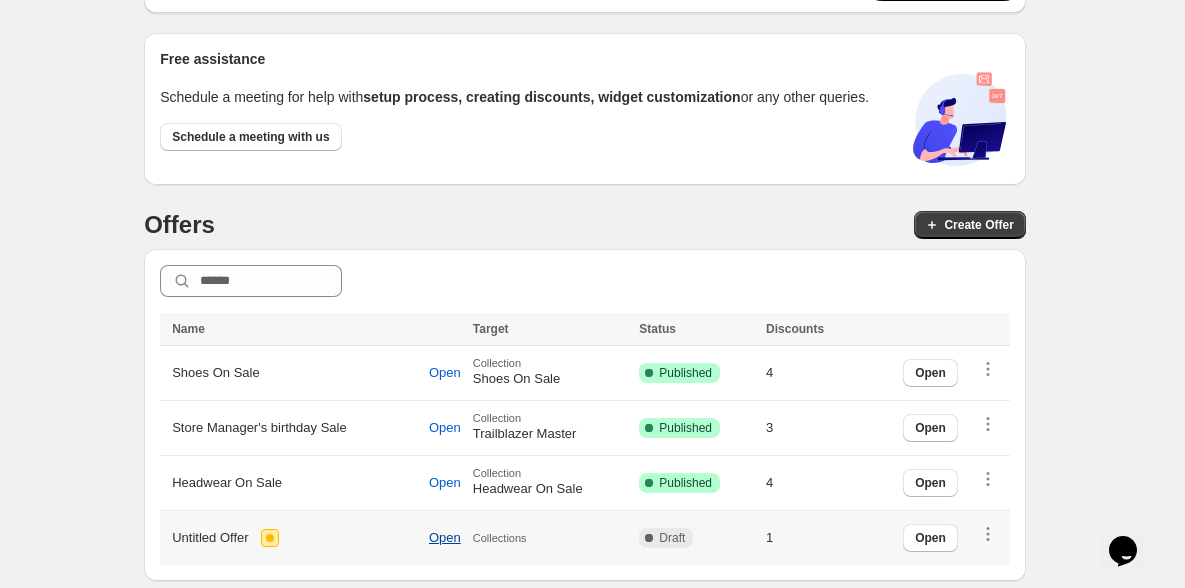 click on "Open" at bounding box center (445, 538) 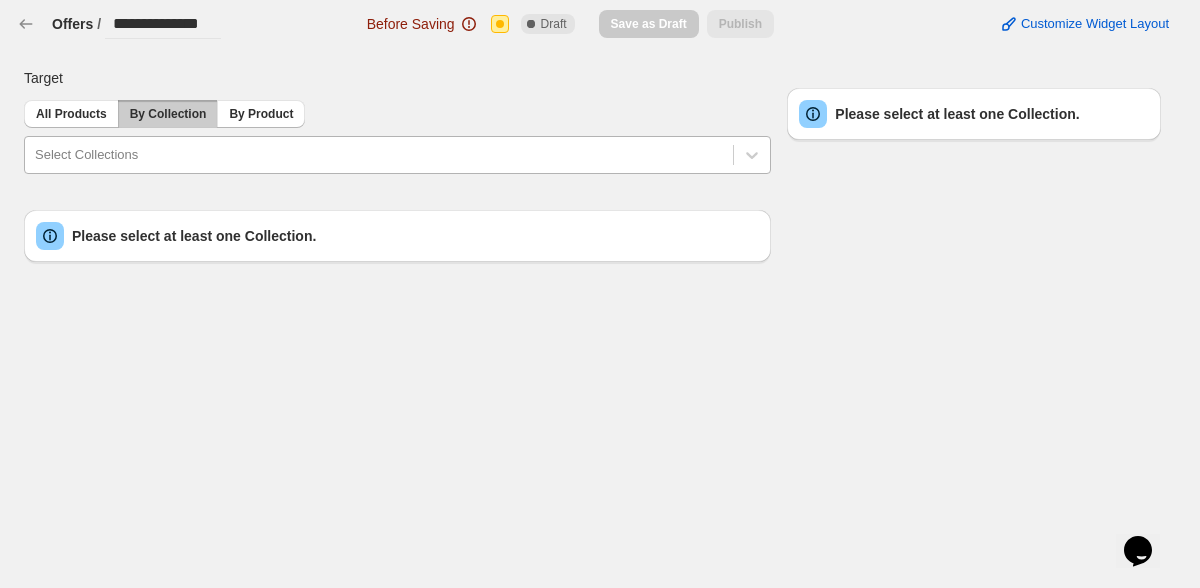 click at bounding box center (379, 155) 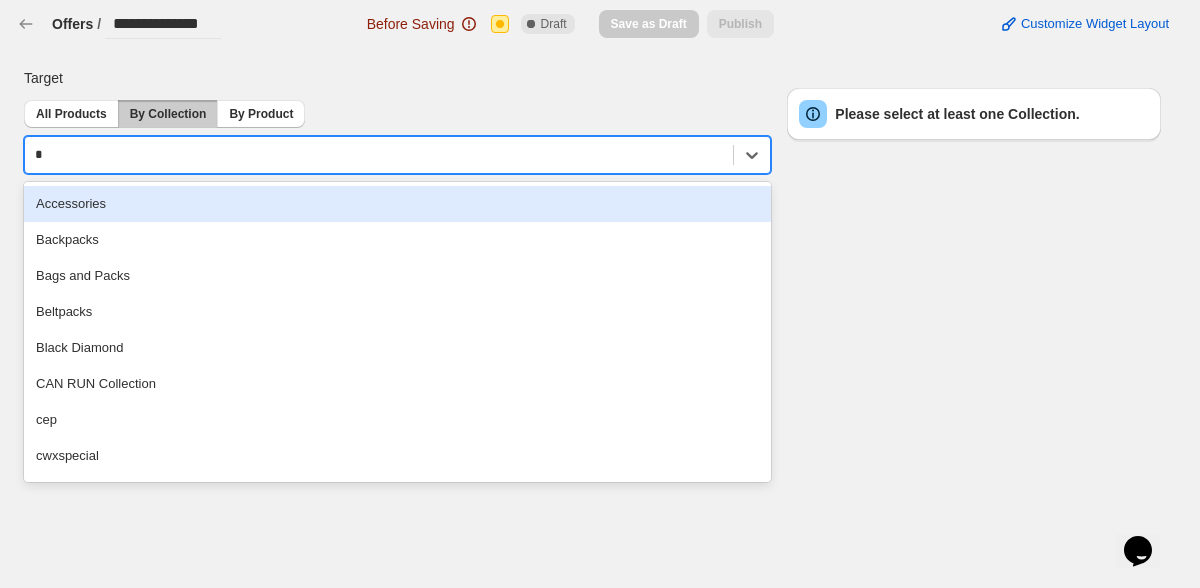 type on "**" 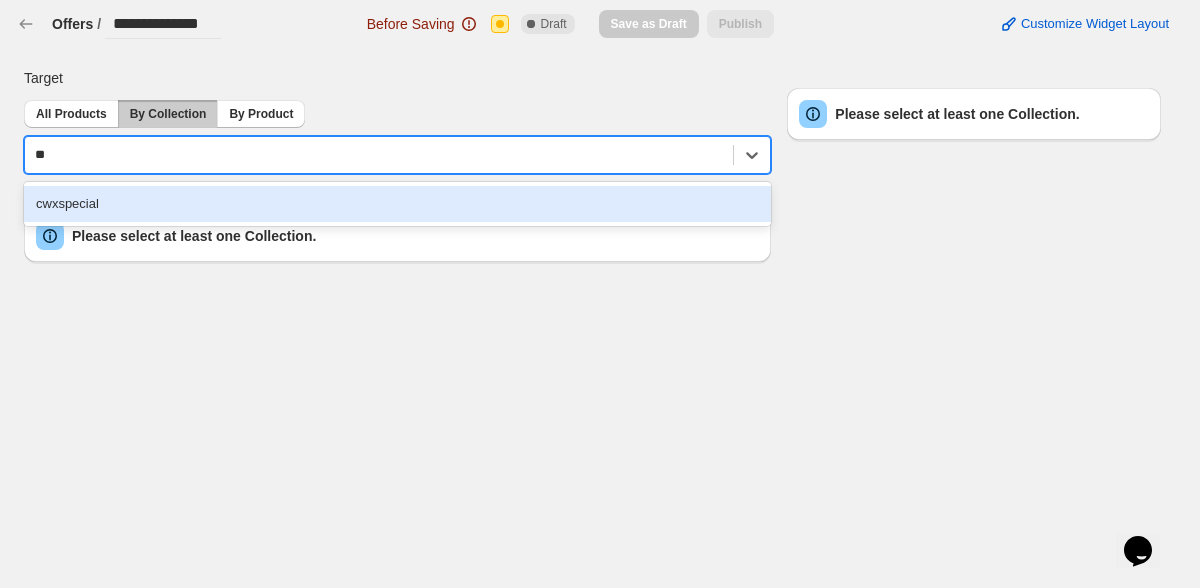 click on "cwxspecial" at bounding box center [397, 204] 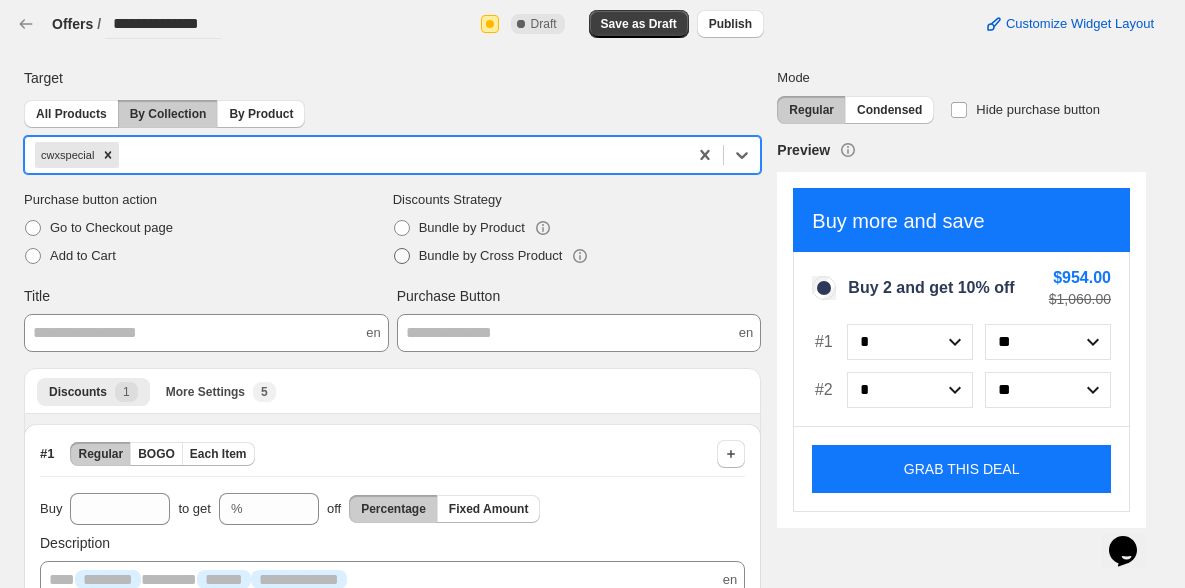 click on "Bundle by Cross Product" at bounding box center [491, 255] 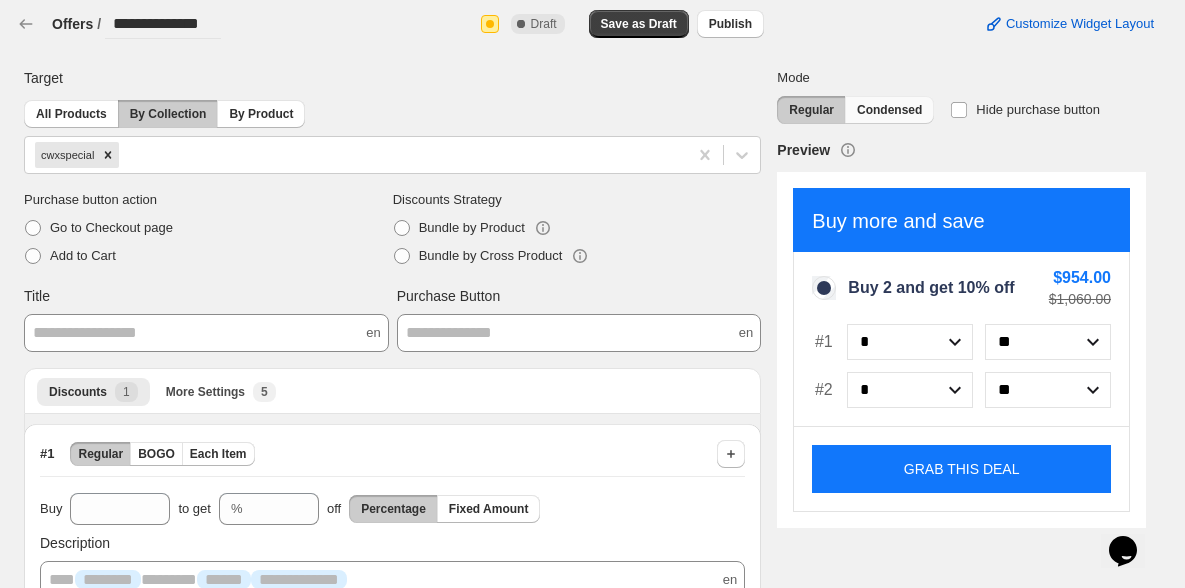 click on "Condensed" at bounding box center [889, 110] 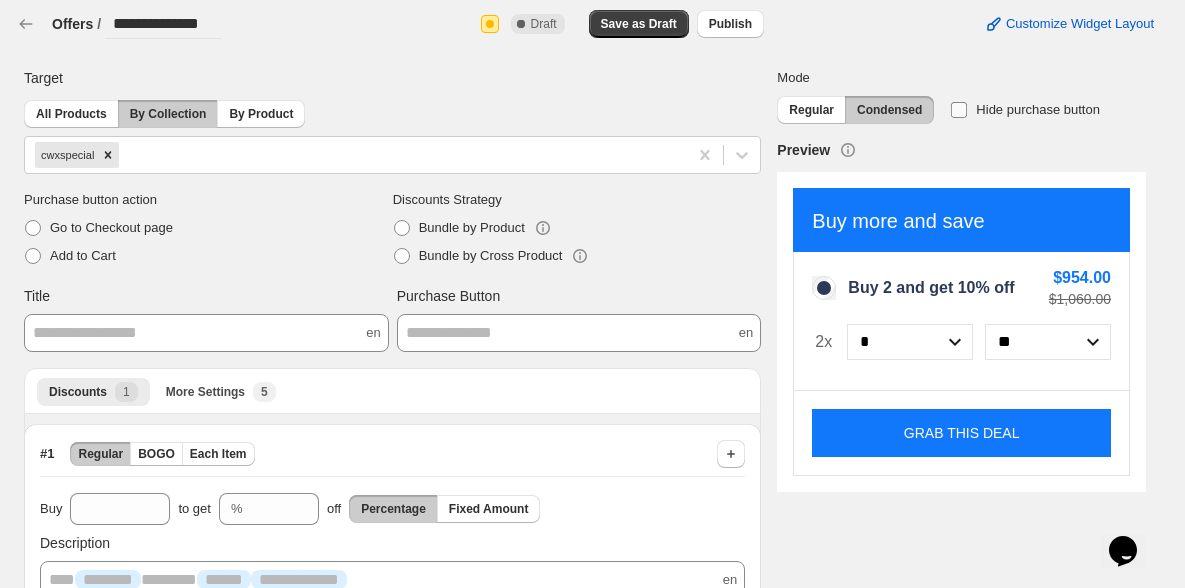 click at bounding box center (959, 110) 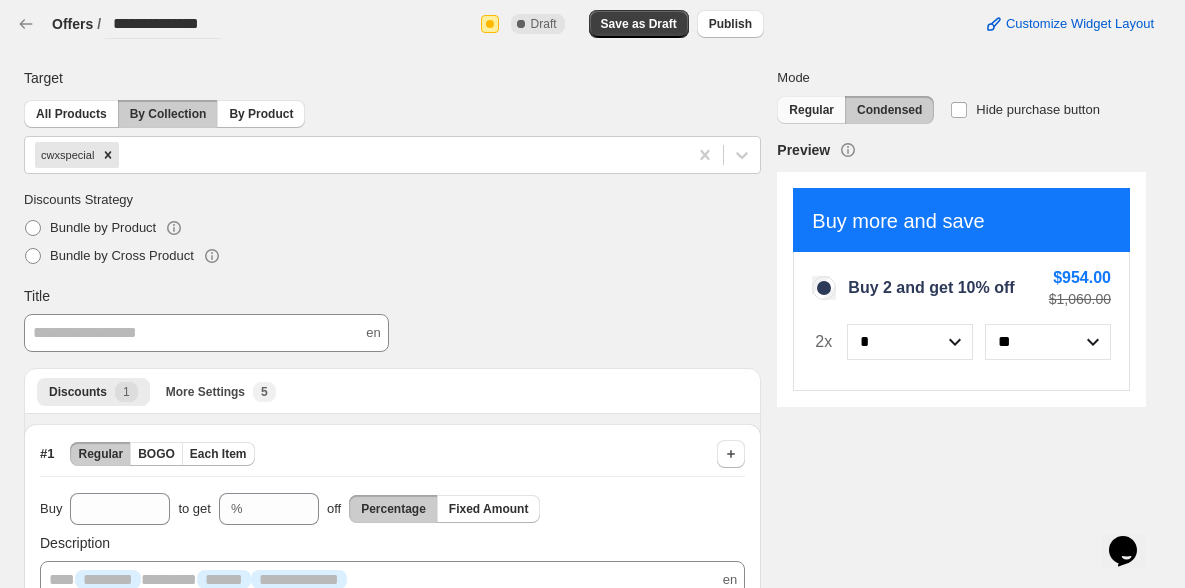 click on "Regular" at bounding box center [811, 110] 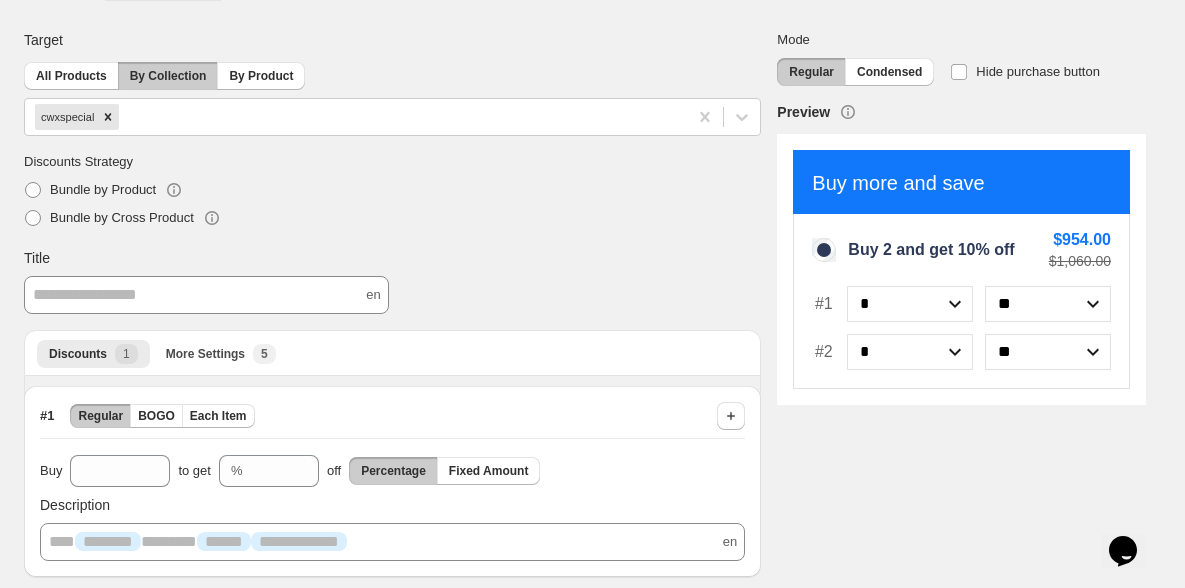 scroll, scrollTop: 83, scrollLeft: 0, axis: vertical 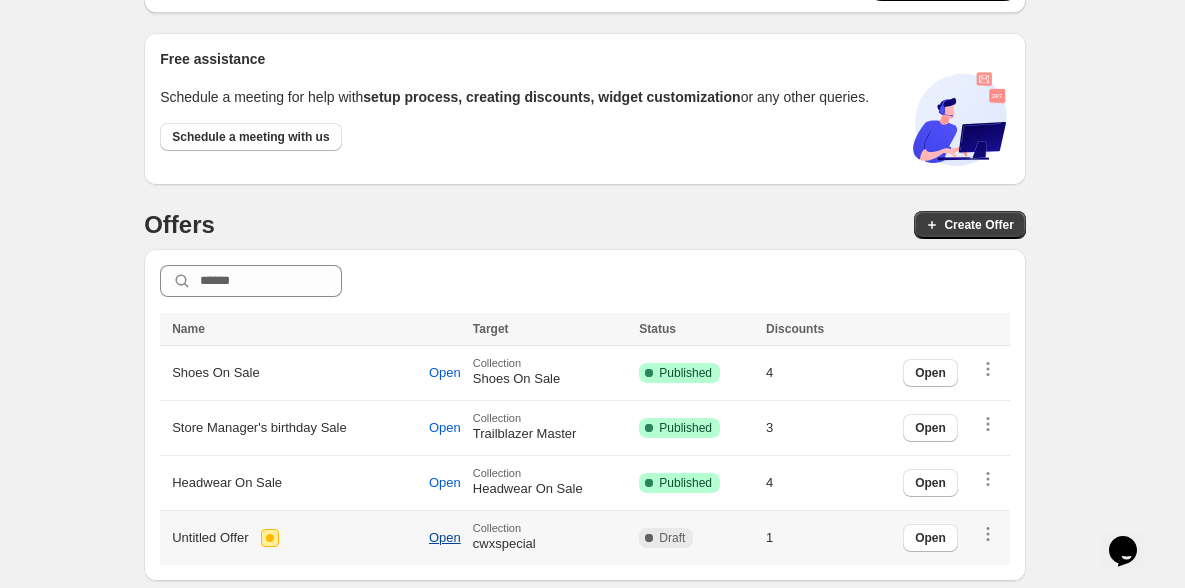 click on "Open" at bounding box center (445, 538) 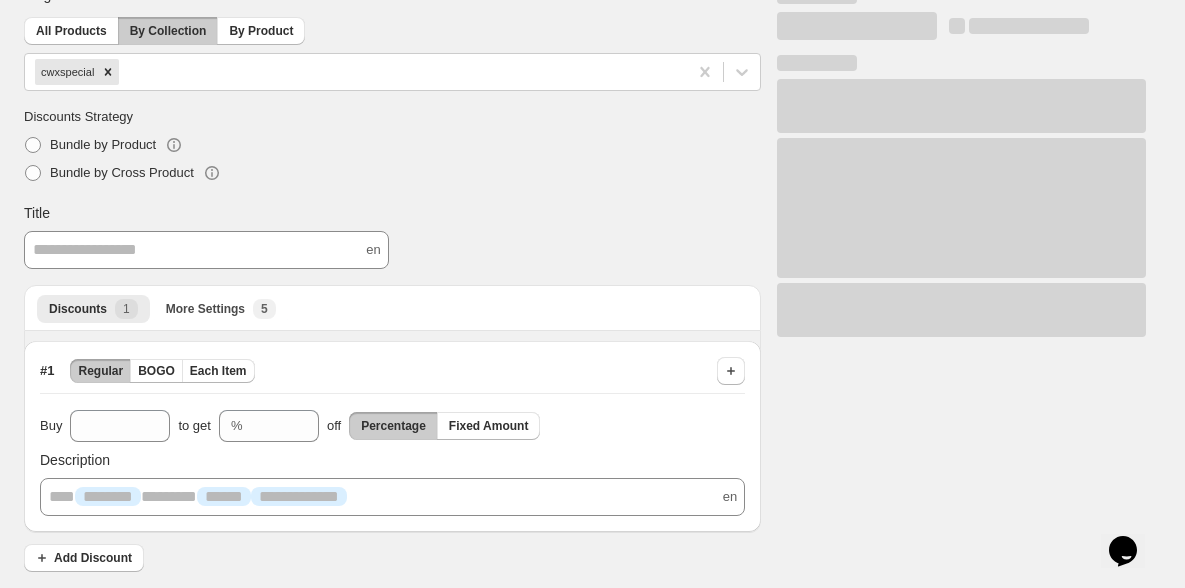 scroll, scrollTop: 83, scrollLeft: 0, axis: vertical 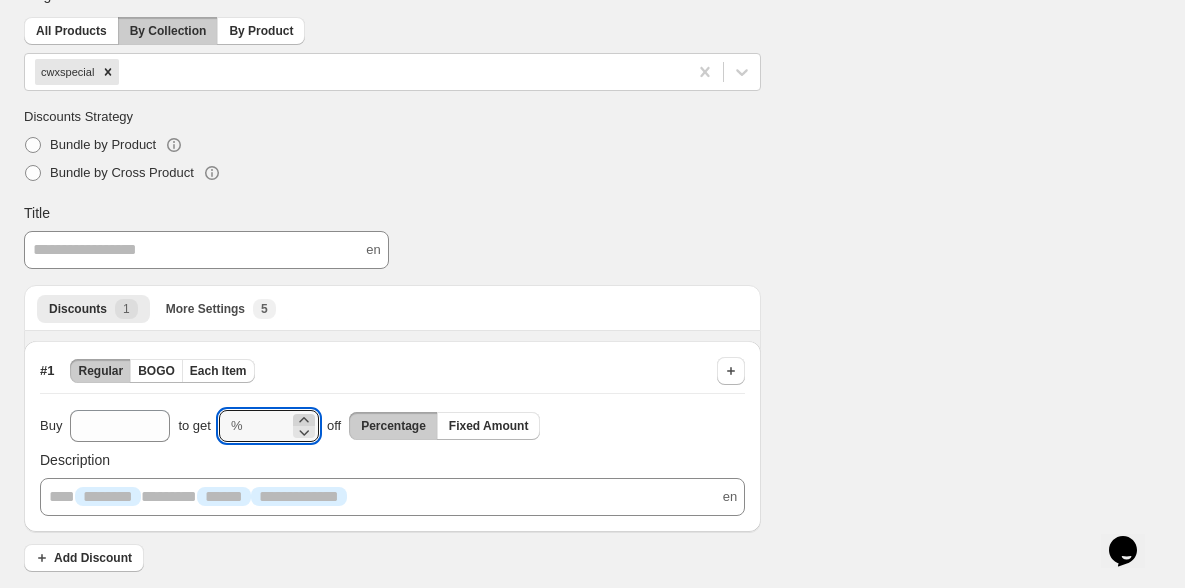 click 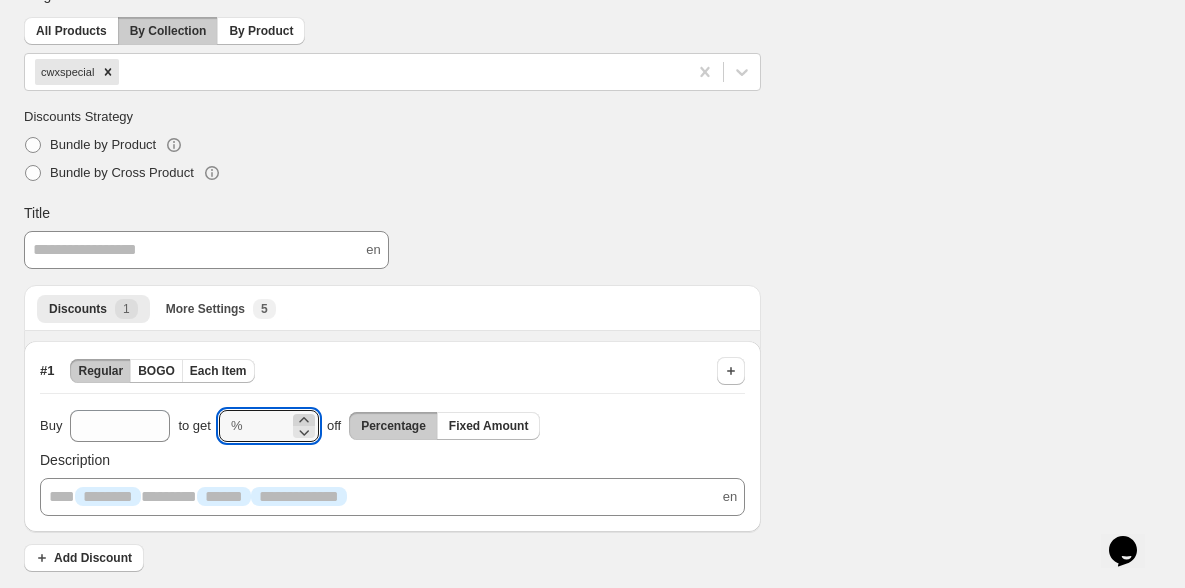 click 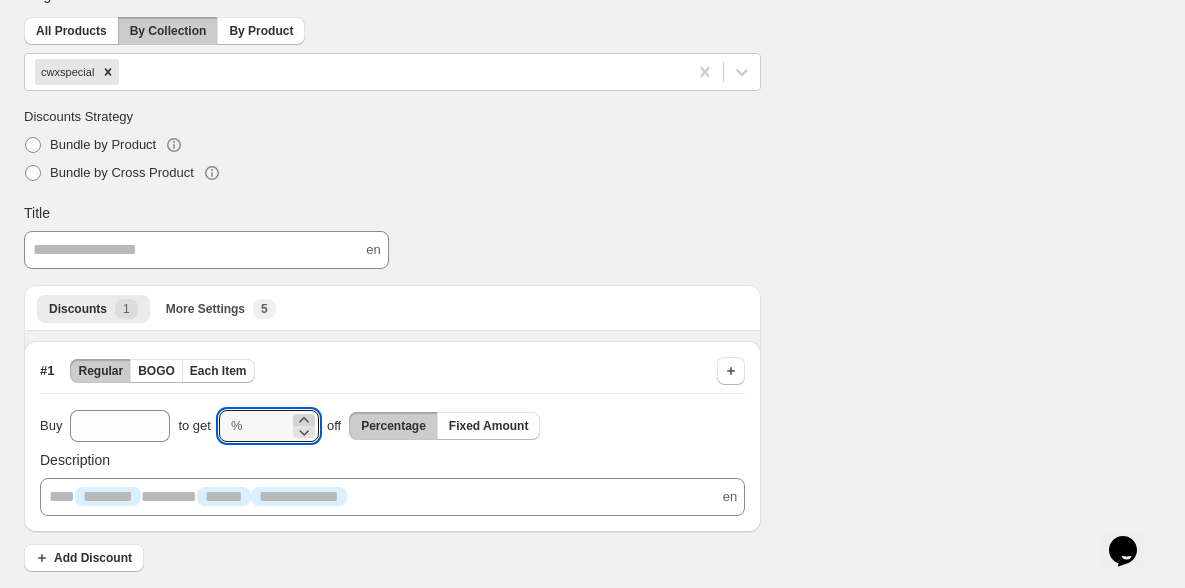 click 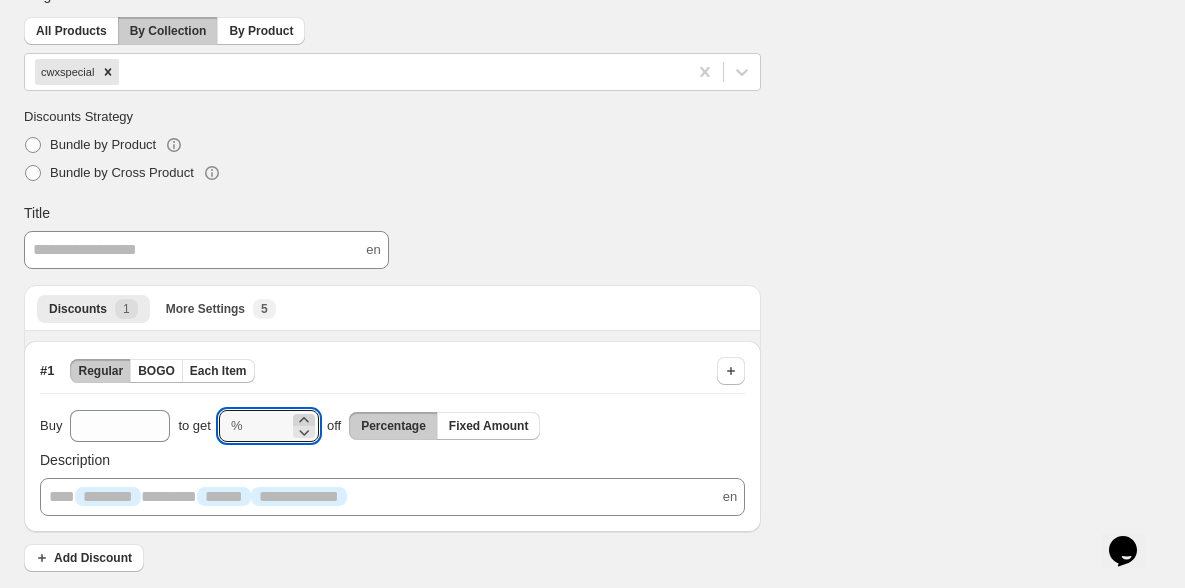 click 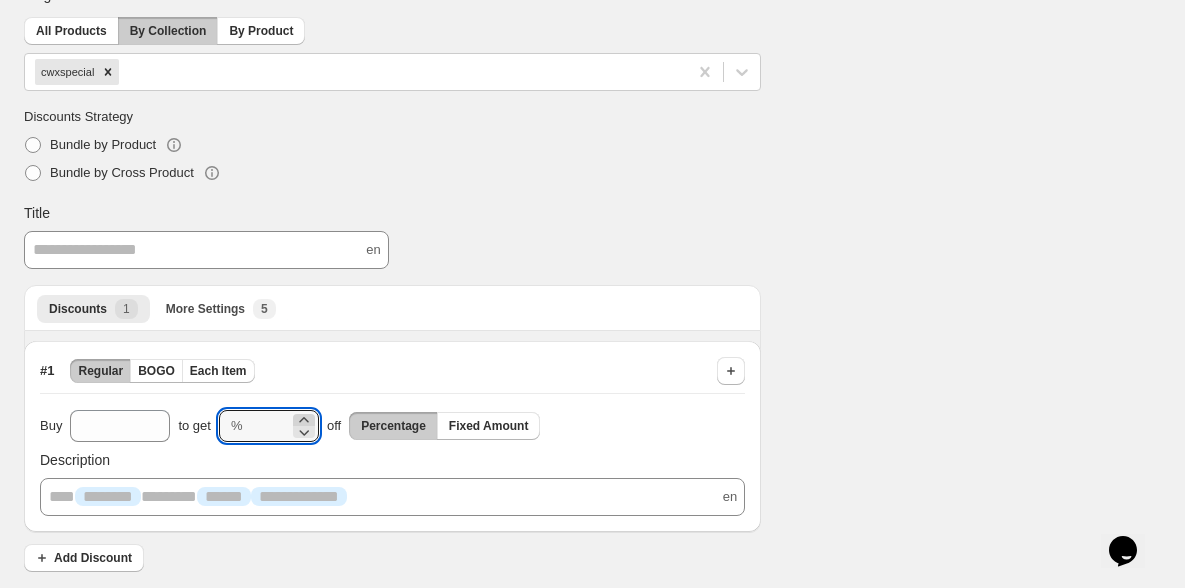 click 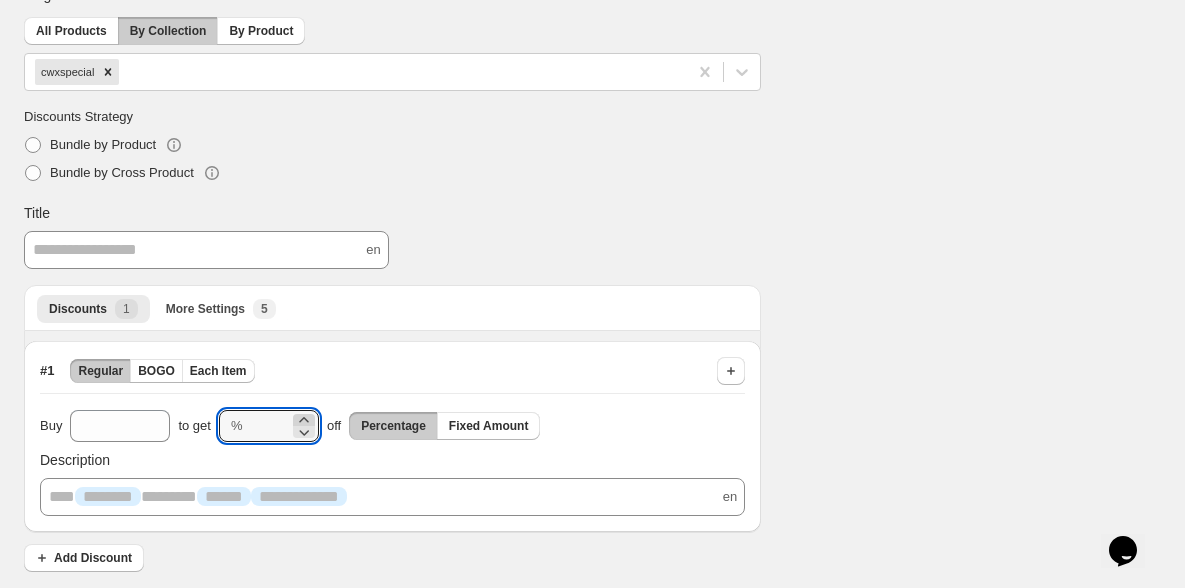 click 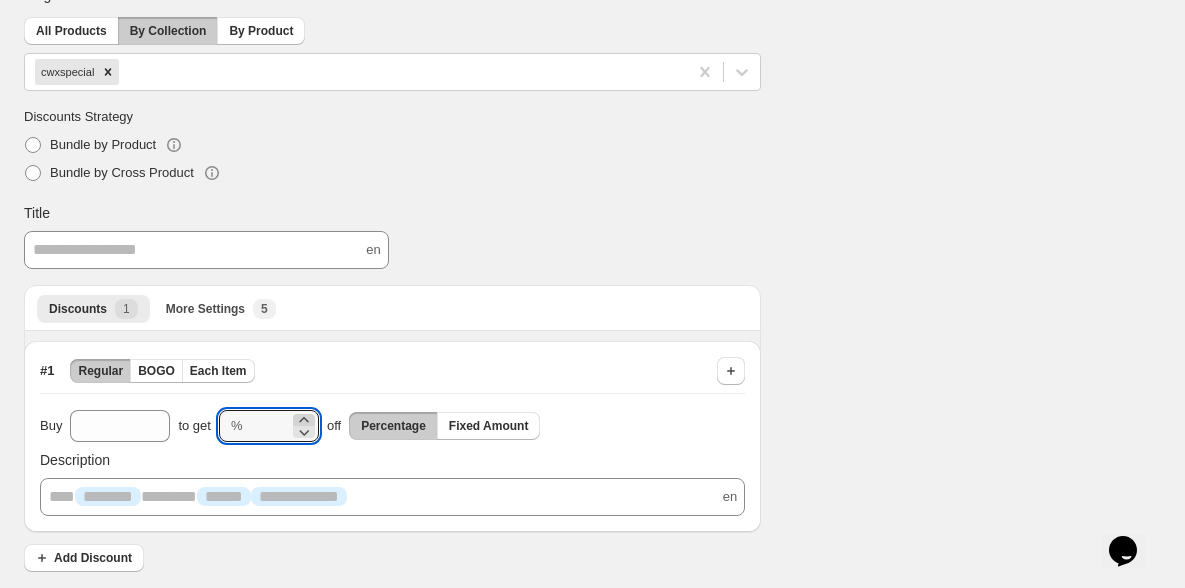 click 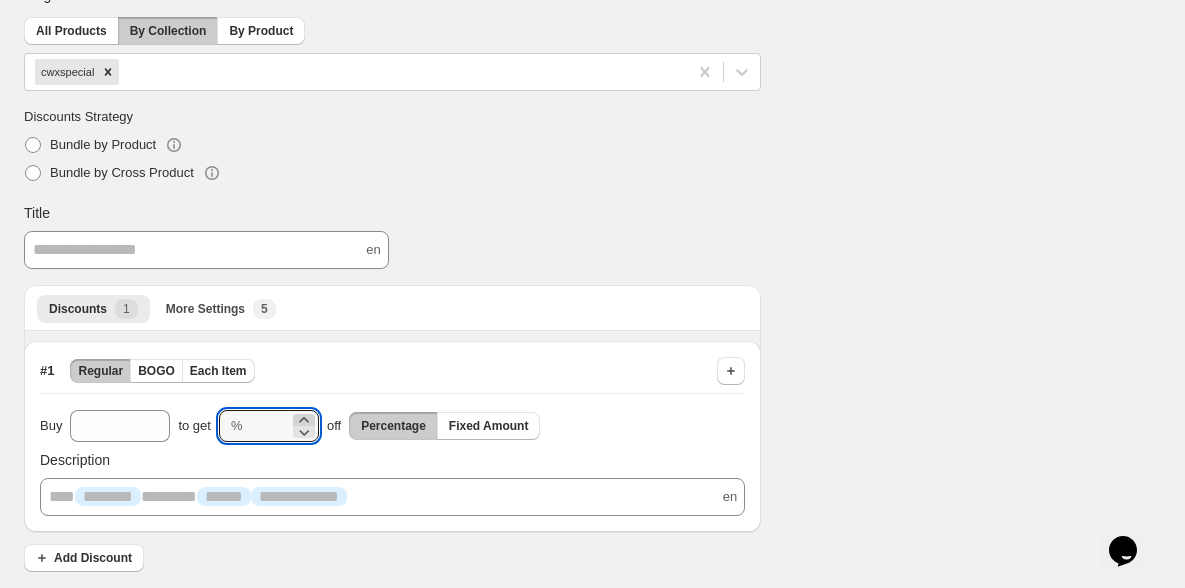 click 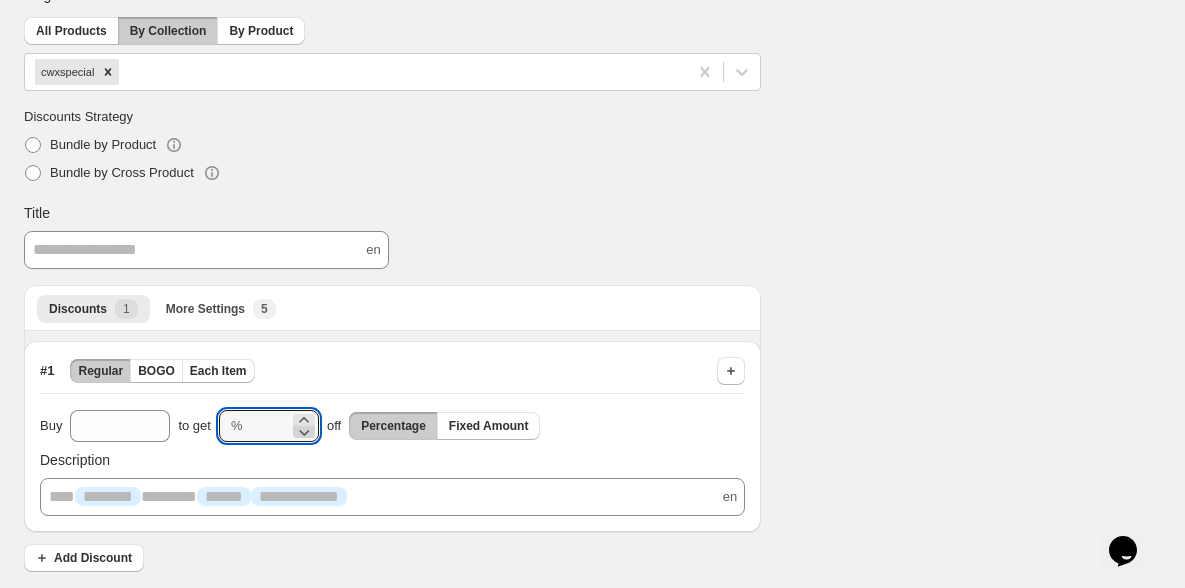 click 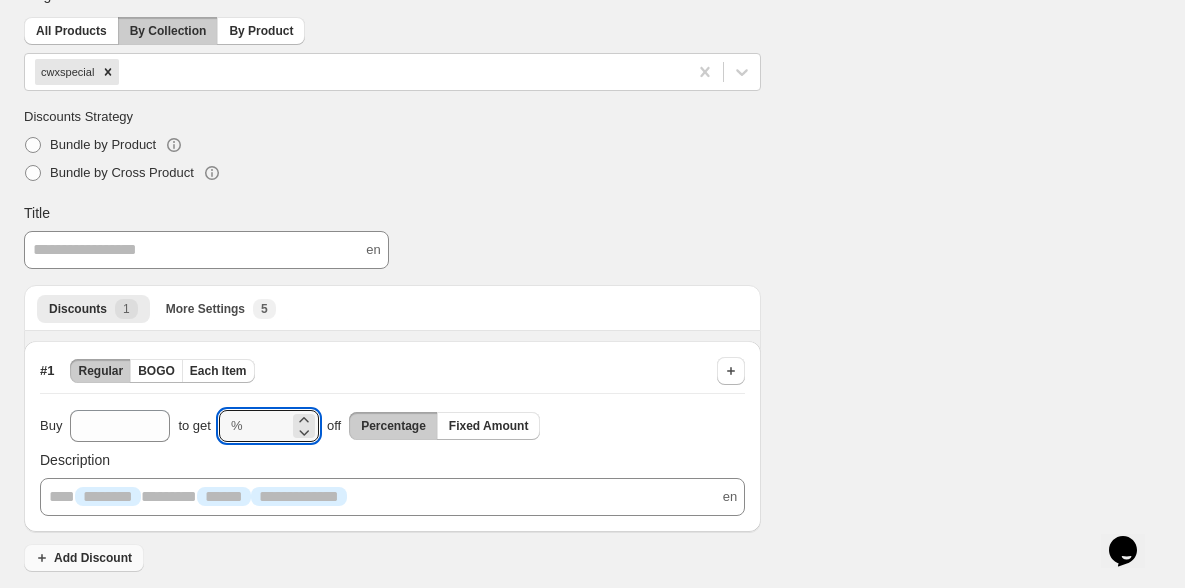 click on "Add Discount" at bounding box center (93, 558) 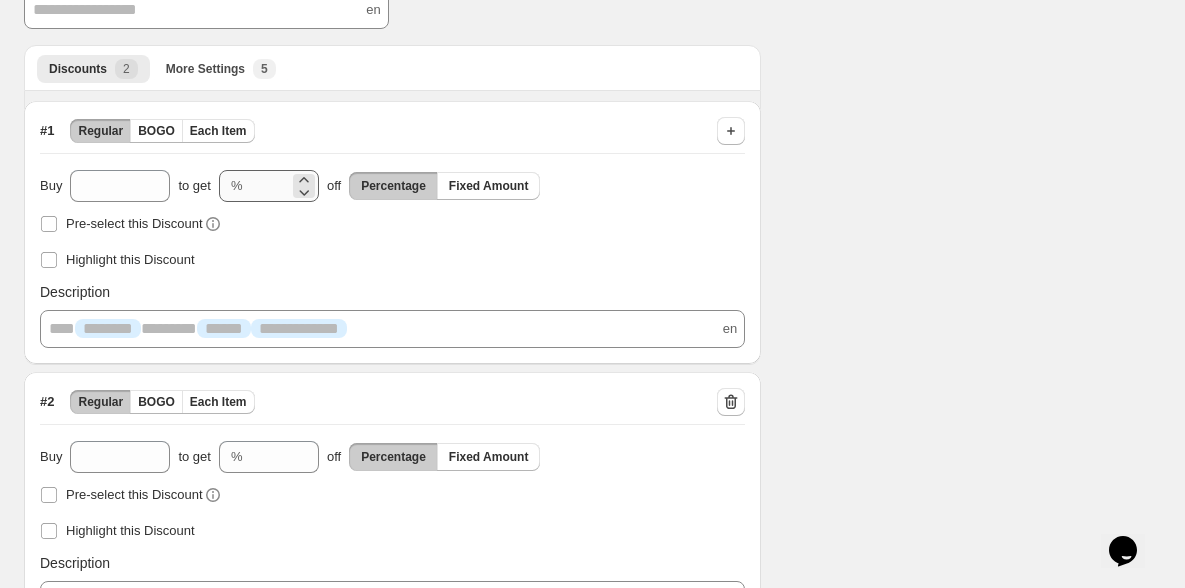 scroll, scrollTop: 425, scrollLeft: 0, axis: vertical 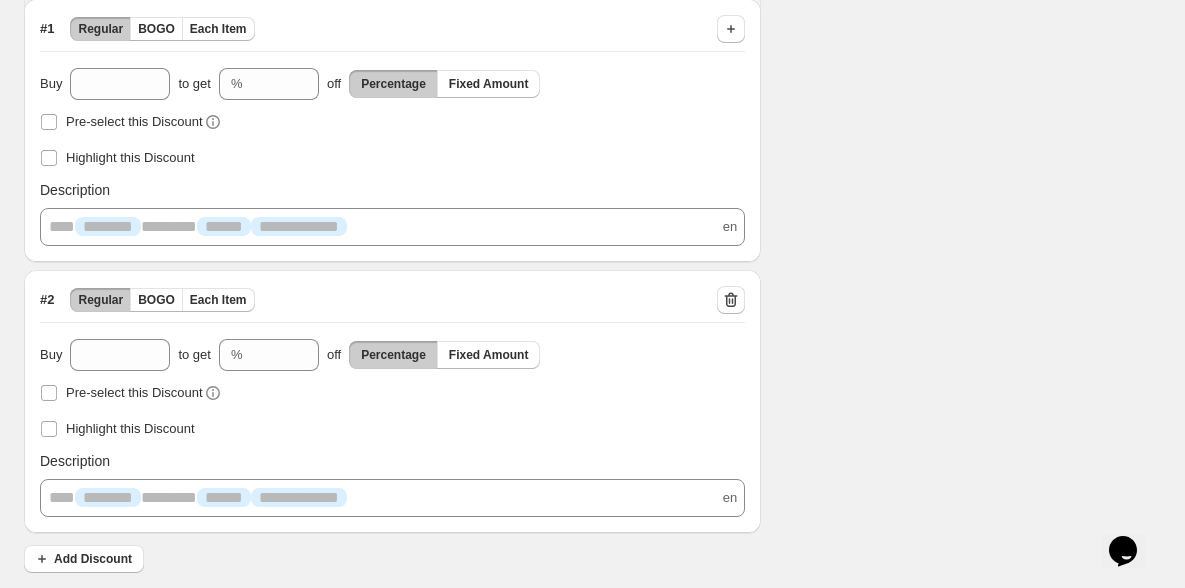 click on "**********" at bounding box center (392, 428) 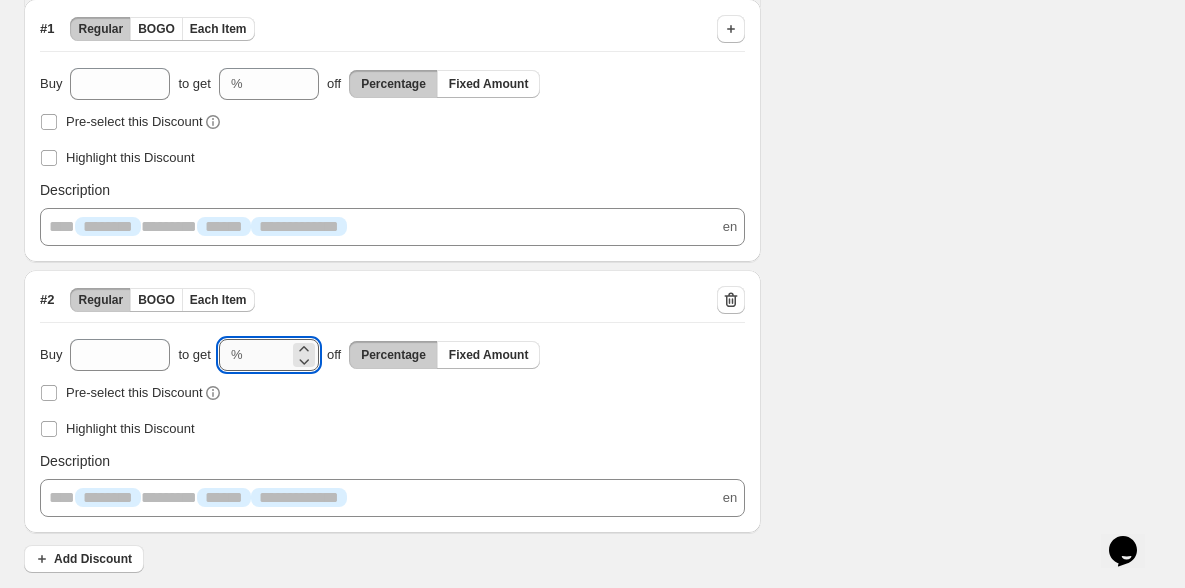 click on "**" at bounding box center [270, 355] 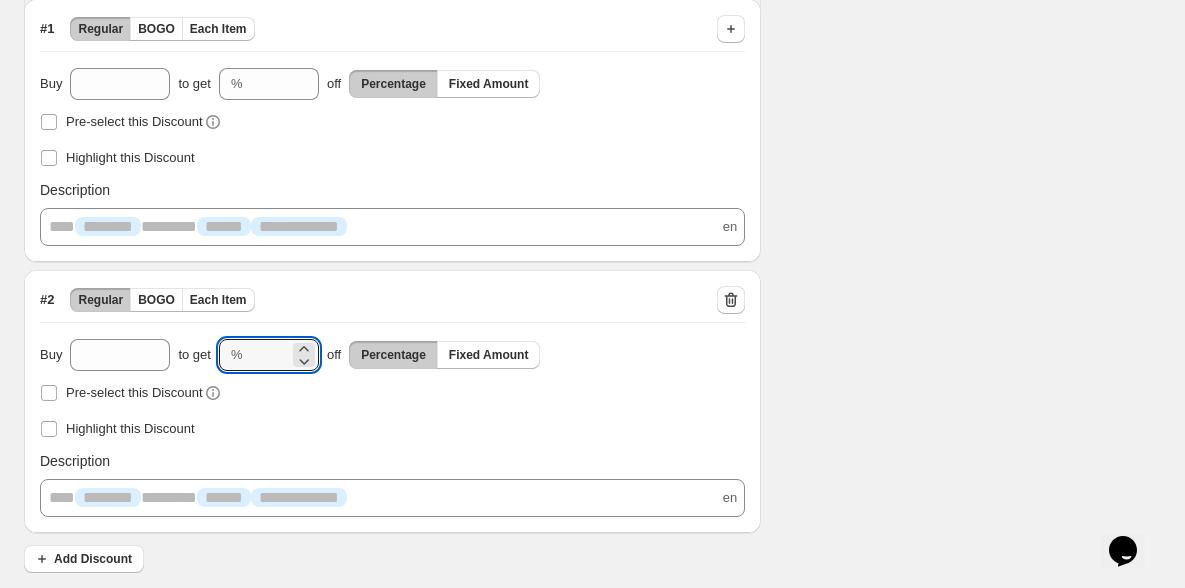 click on "% **" at bounding box center (269, 355) 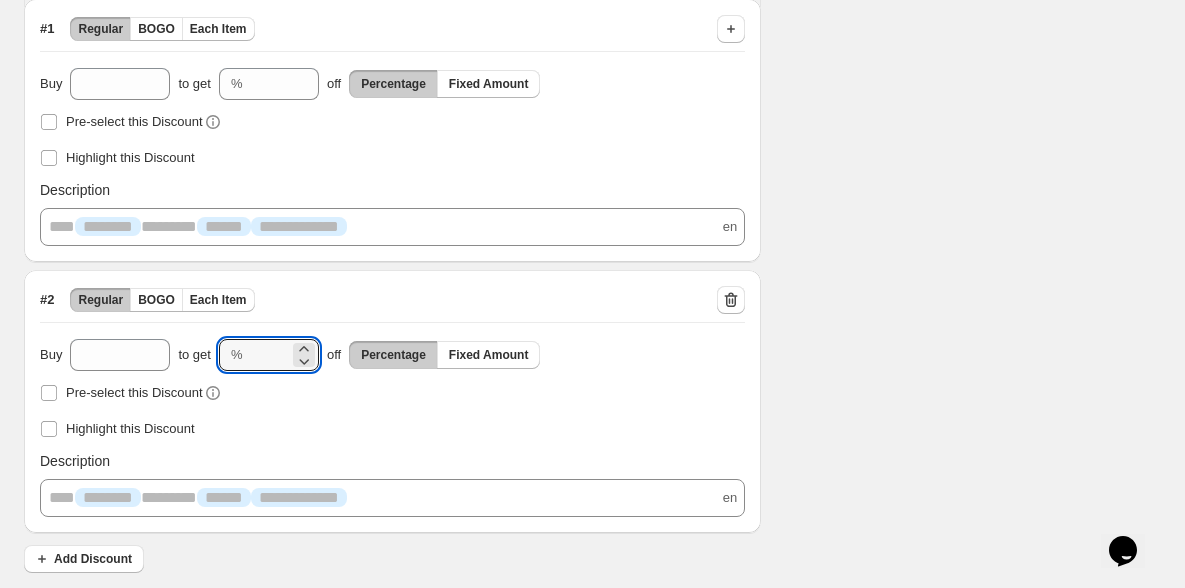 drag, startPoint x: 271, startPoint y: 347, endPoint x: 249, endPoint y: 347, distance: 22 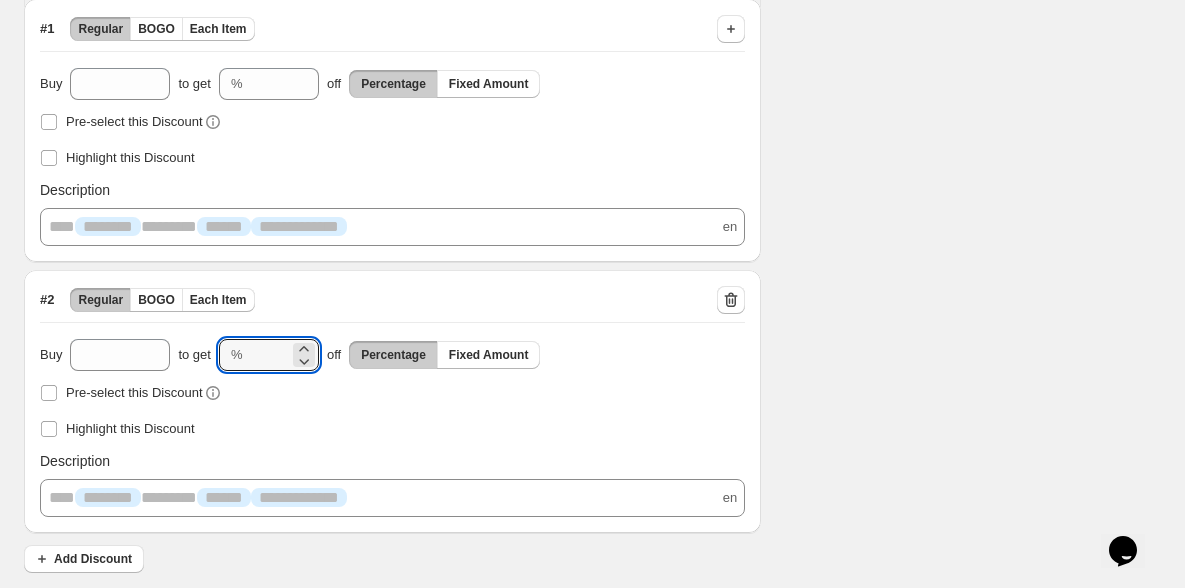 click on "% **" at bounding box center [269, 355] 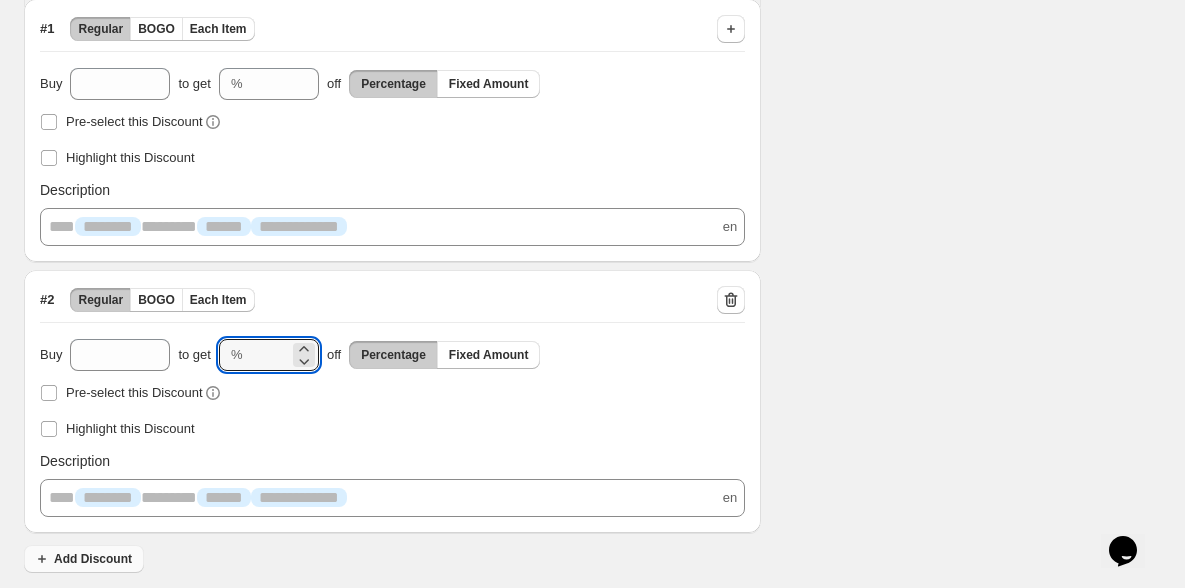 type on "**" 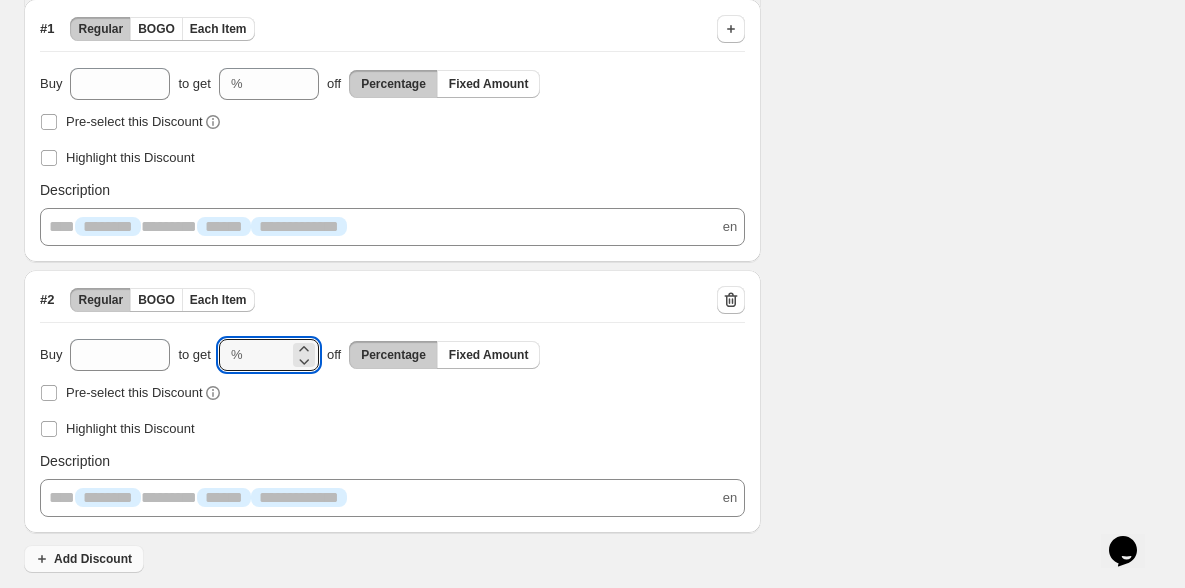 click on "Add Discount" at bounding box center [84, 559] 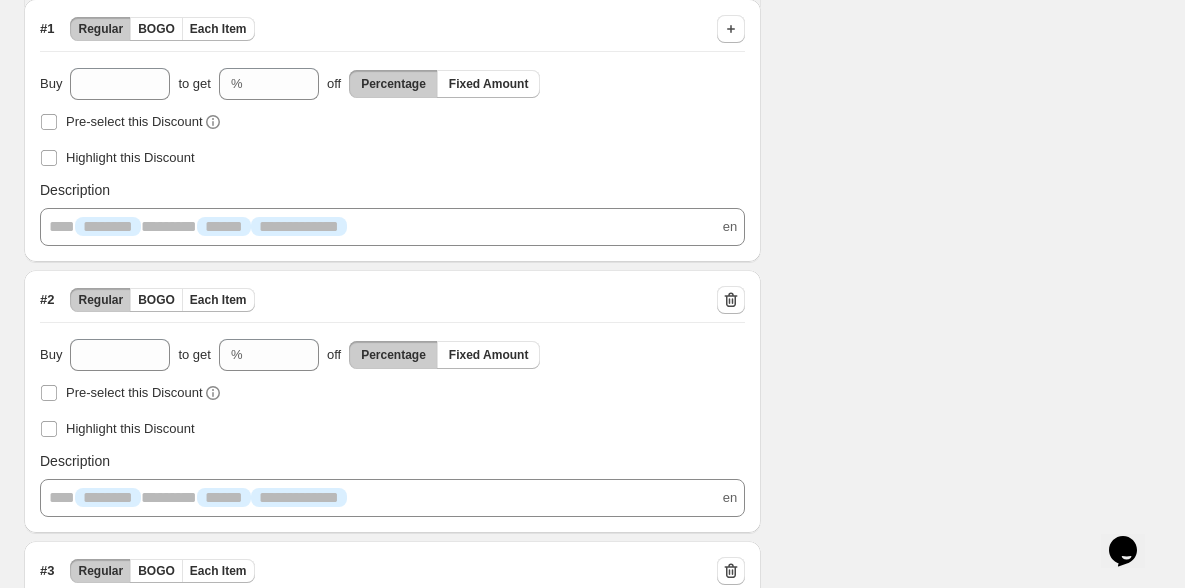 scroll, scrollTop: 695, scrollLeft: 0, axis: vertical 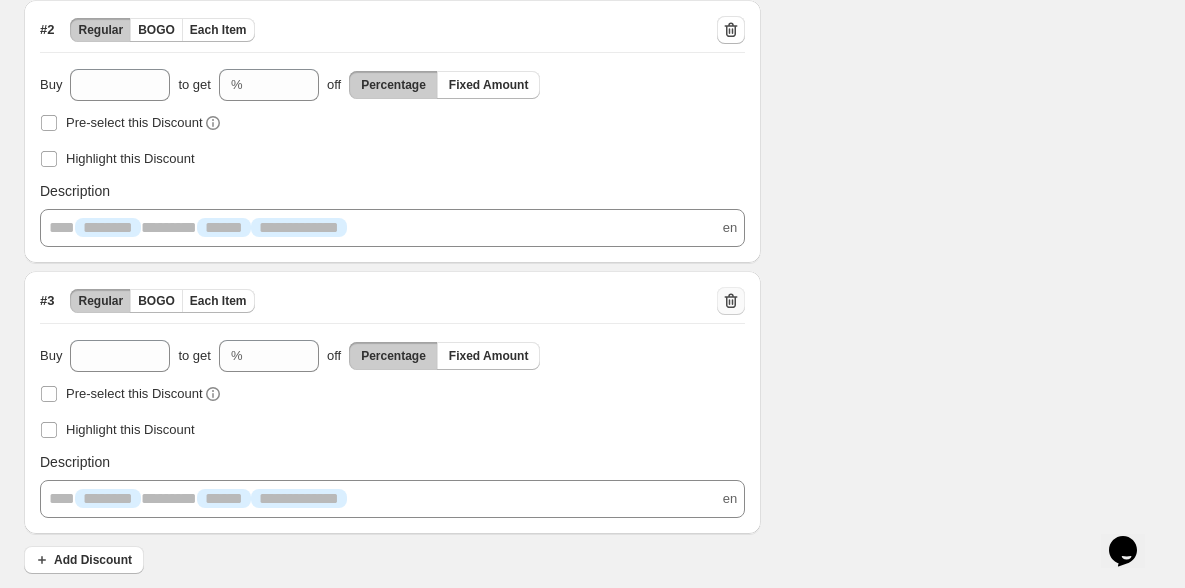 click 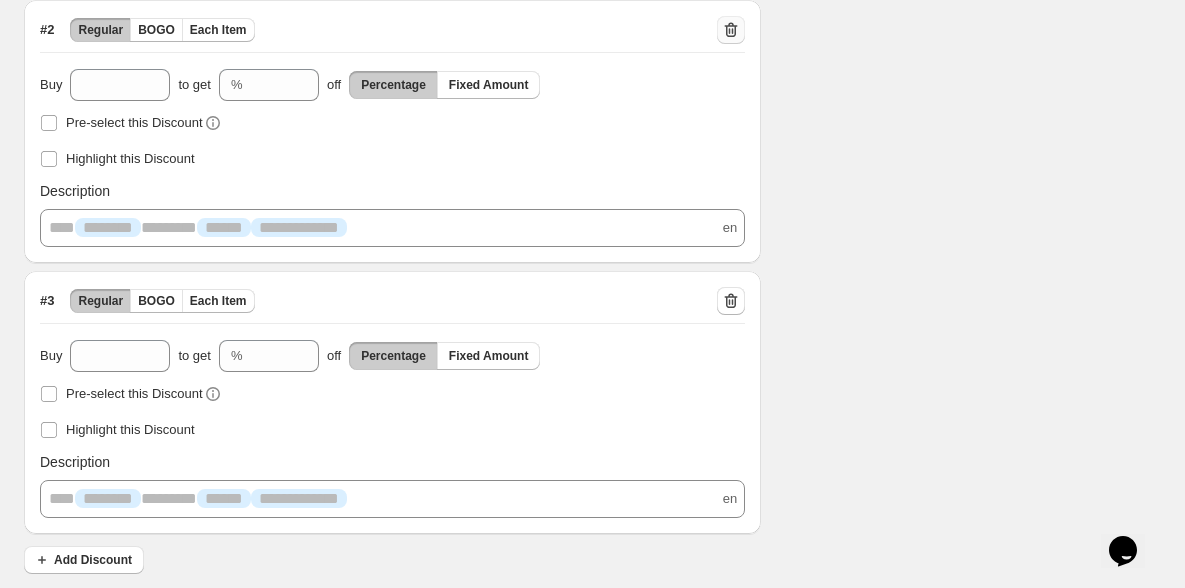 scroll, scrollTop: 425, scrollLeft: 0, axis: vertical 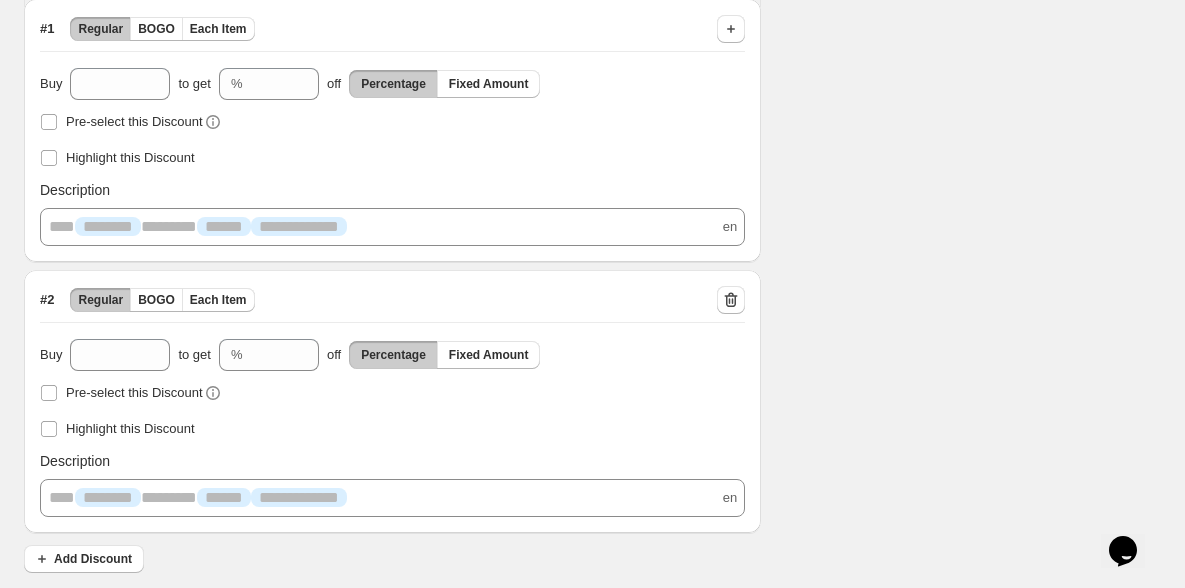 click on "**********" at bounding box center [577, 105] 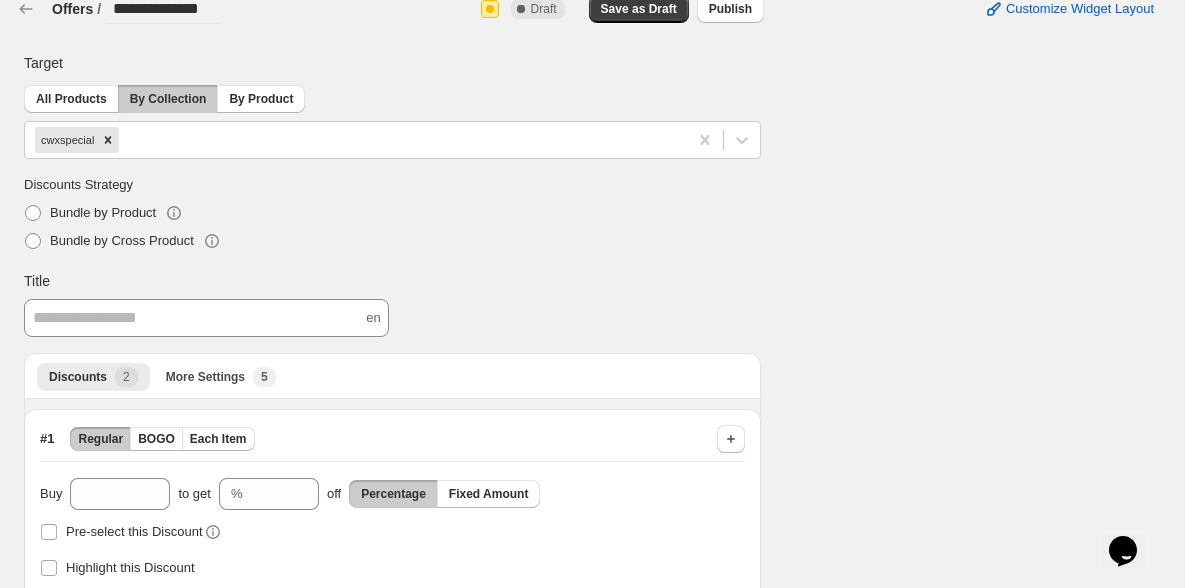 scroll, scrollTop: 0, scrollLeft: 0, axis: both 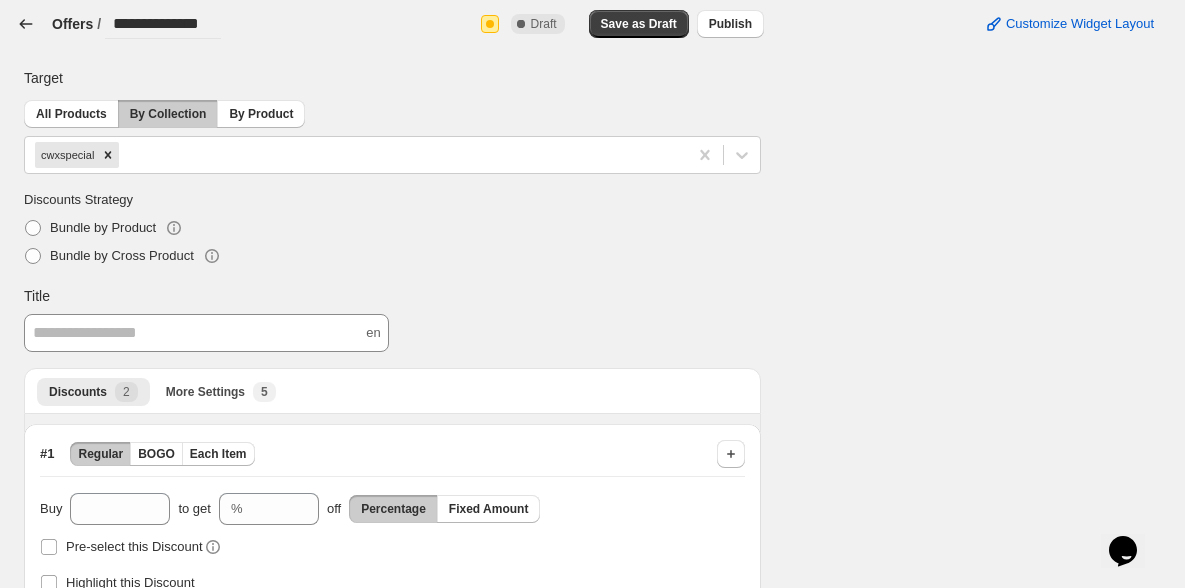click 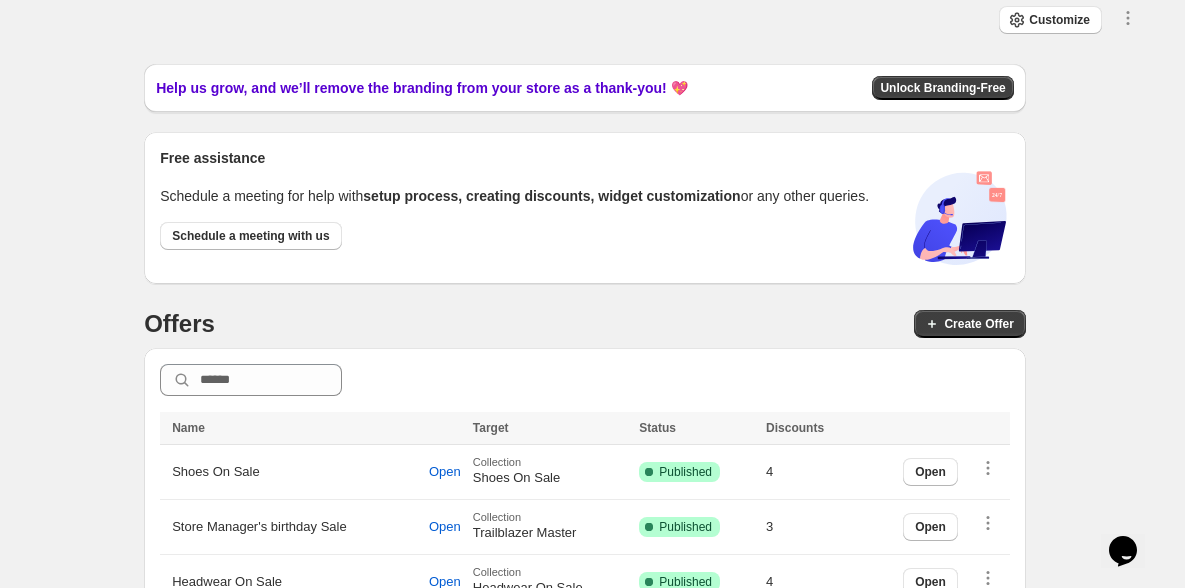 scroll, scrollTop: 101, scrollLeft: 0, axis: vertical 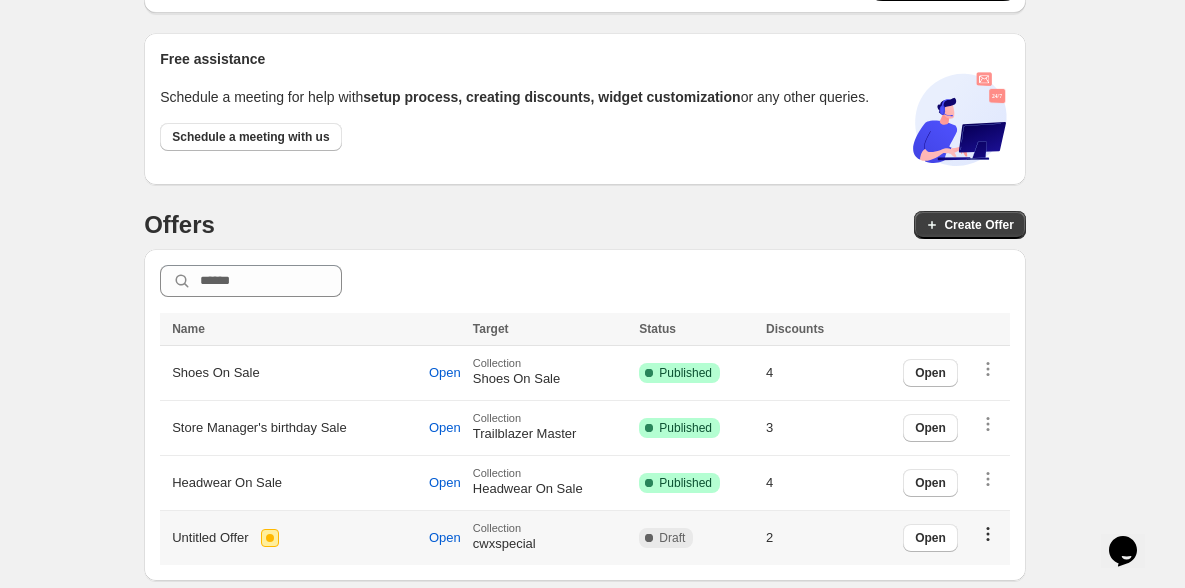 click 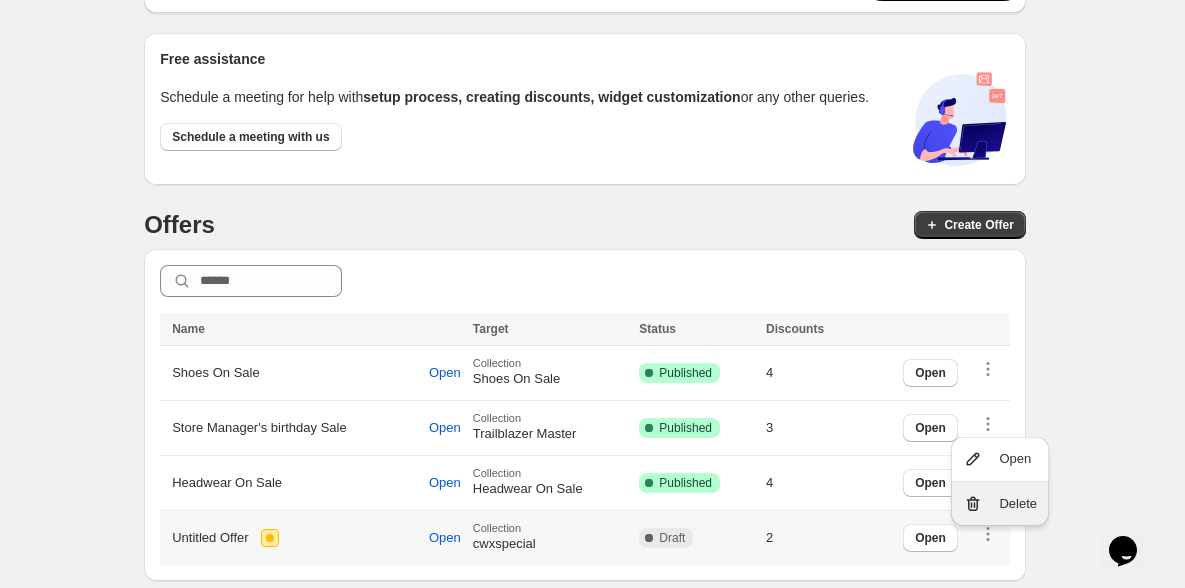 click on "Delete" at bounding box center (1018, 504) 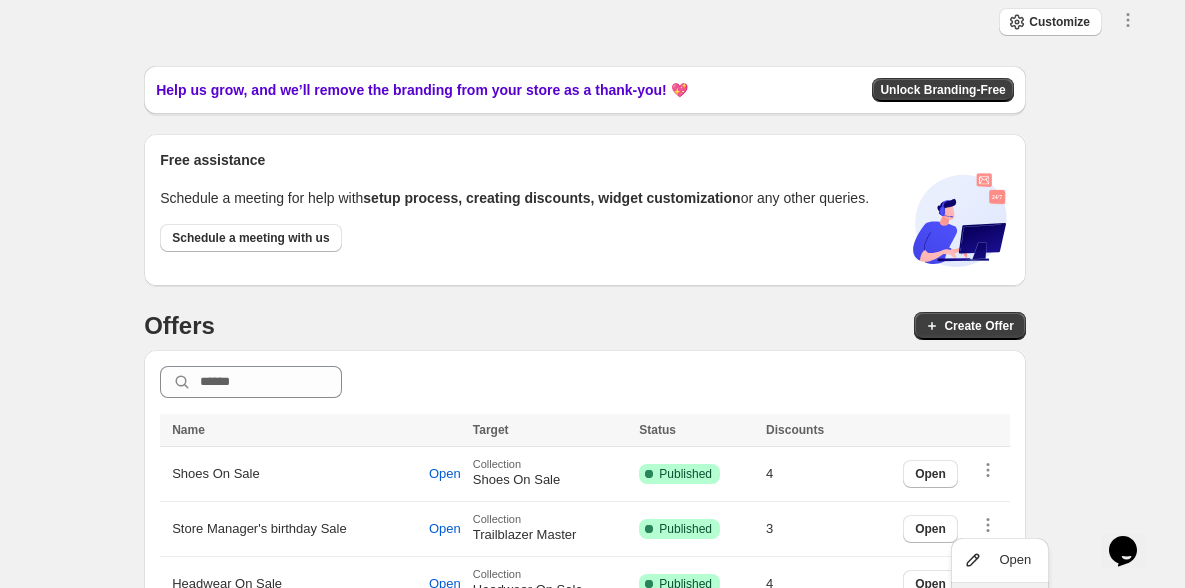 scroll, scrollTop: 101, scrollLeft: 0, axis: vertical 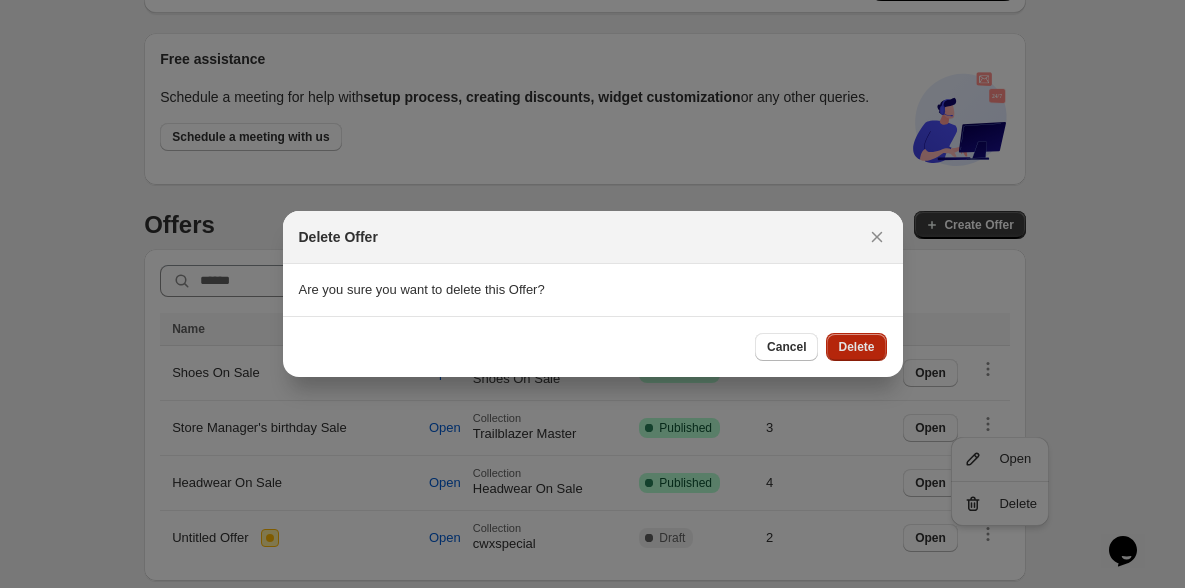 click on "Delete" at bounding box center [856, 347] 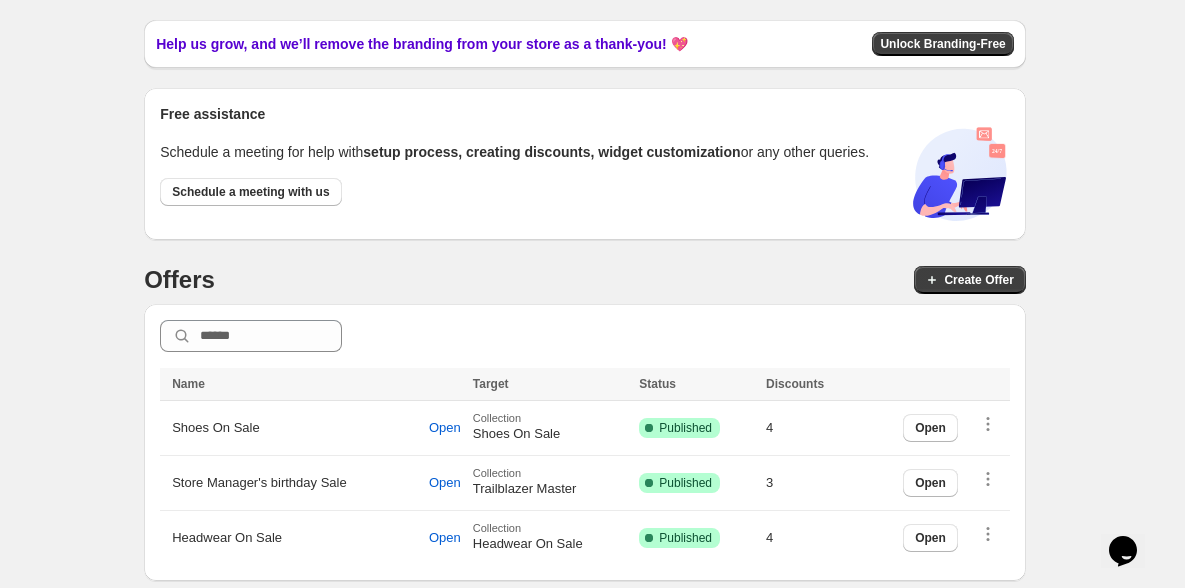 click on "Name Name Target Status Discounts Name Target Status Discounts Shoes On Sale Open Collection Shoes On Sale Success Complete Published 4 Open Store Manager's birthday Sale Open Collection Trailblazer Master Success Complete Published 3 Open Headwear On Sale Open Collection Headwear On Sale Success Complete Published 4 Open" at bounding box center [585, 442] 